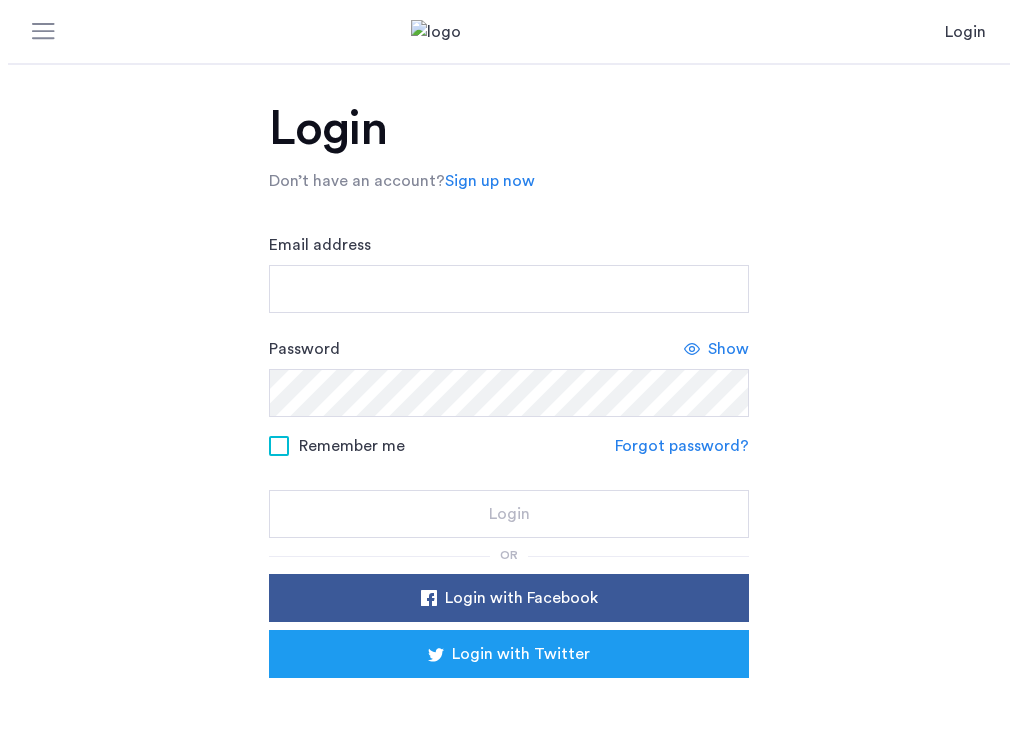 scroll, scrollTop: 0, scrollLeft: 0, axis: both 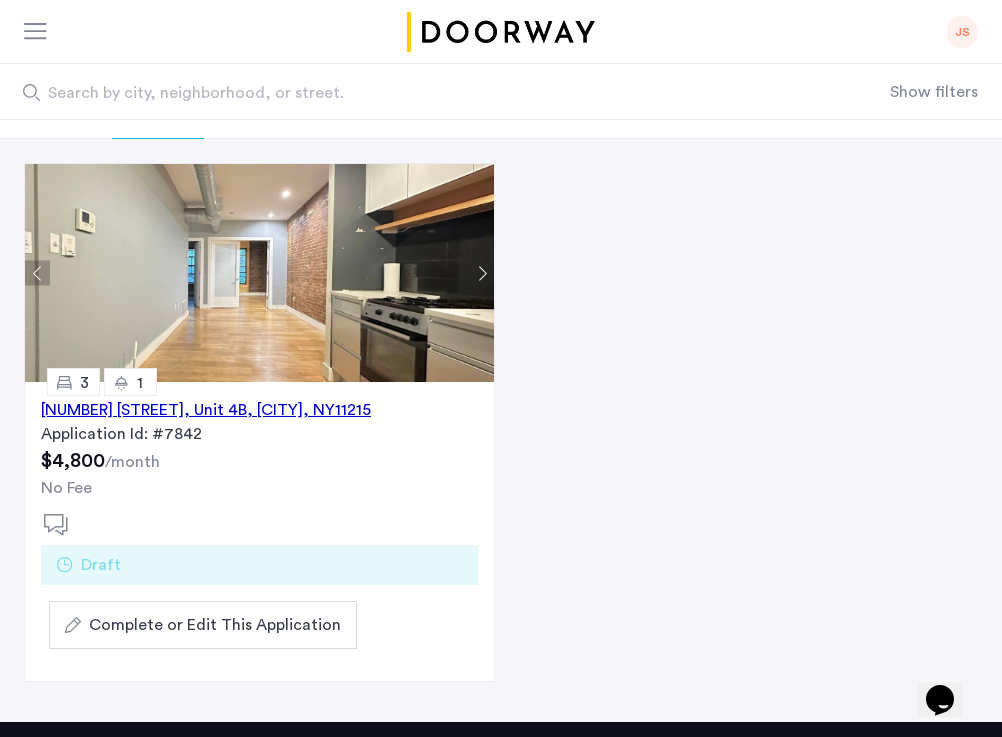 click on "578 Union Street, Unit 4B, Brooklyn , NY  11215" 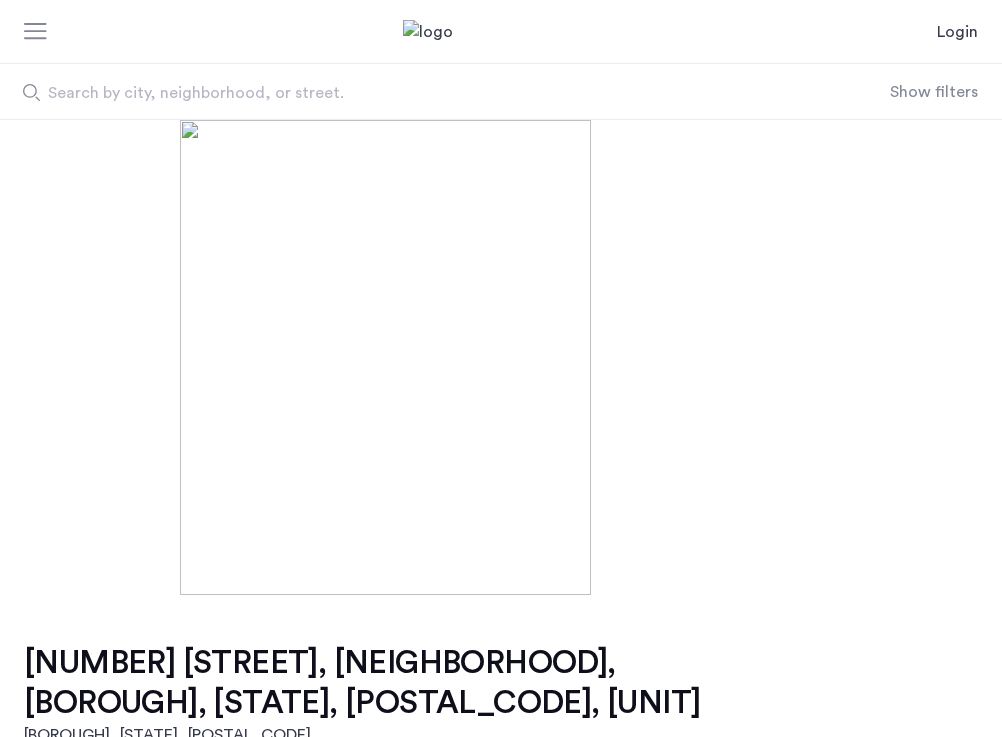 scroll, scrollTop: 0, scrollLeft: 0, axis: both 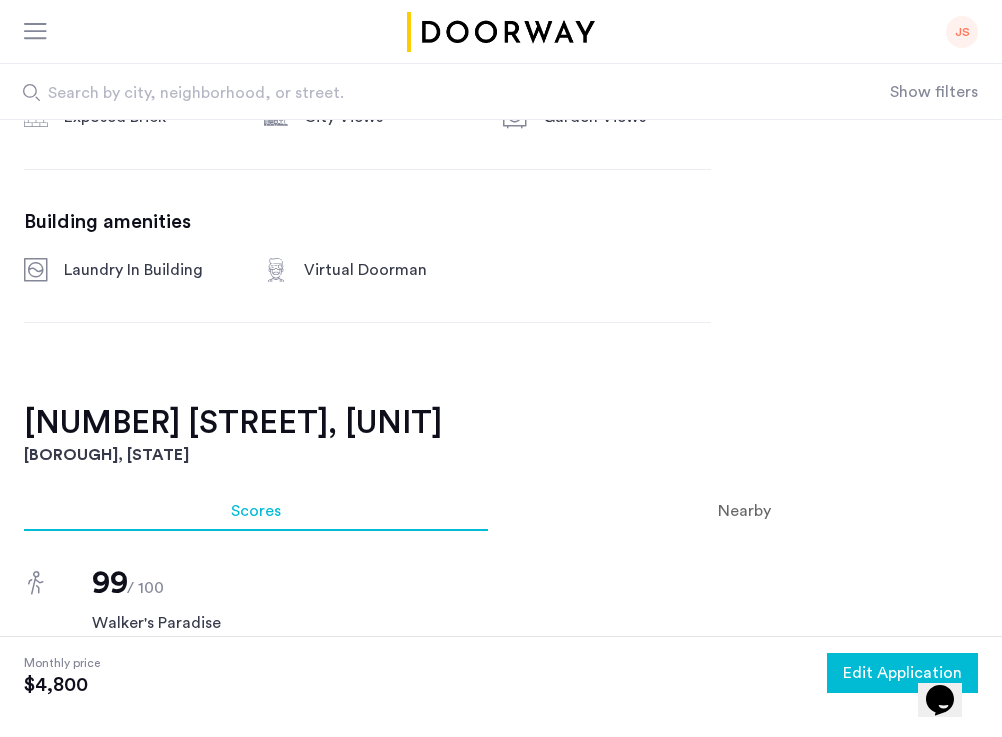 click on "Edit Application" 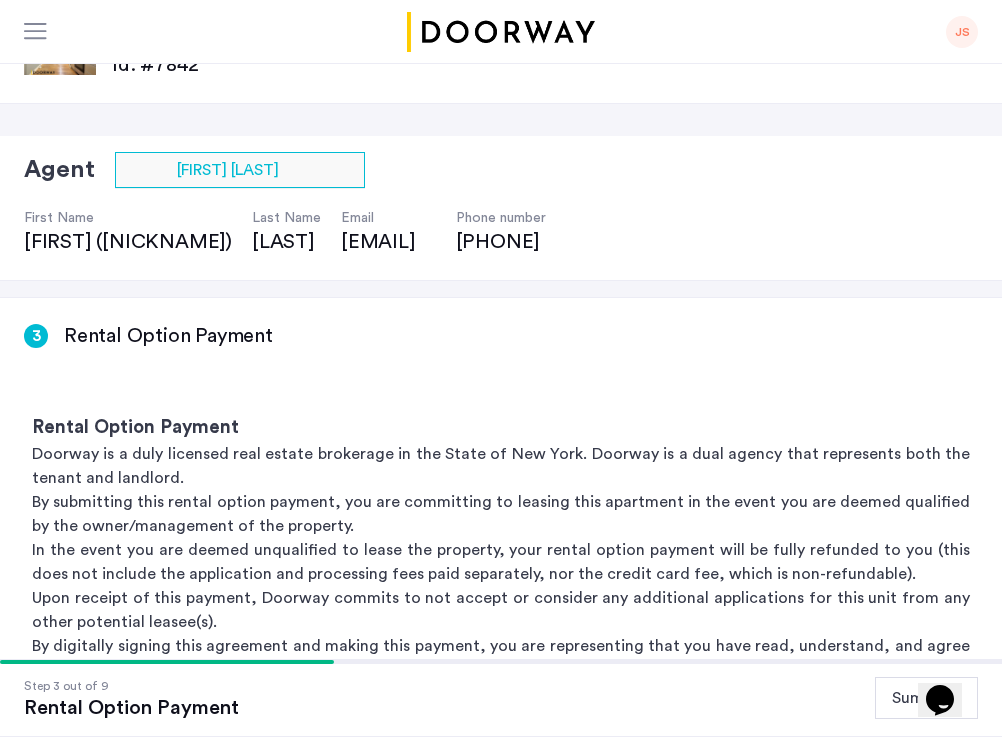 scroll, scrollTop: 494, scrollLeft: 0, axis: vertical 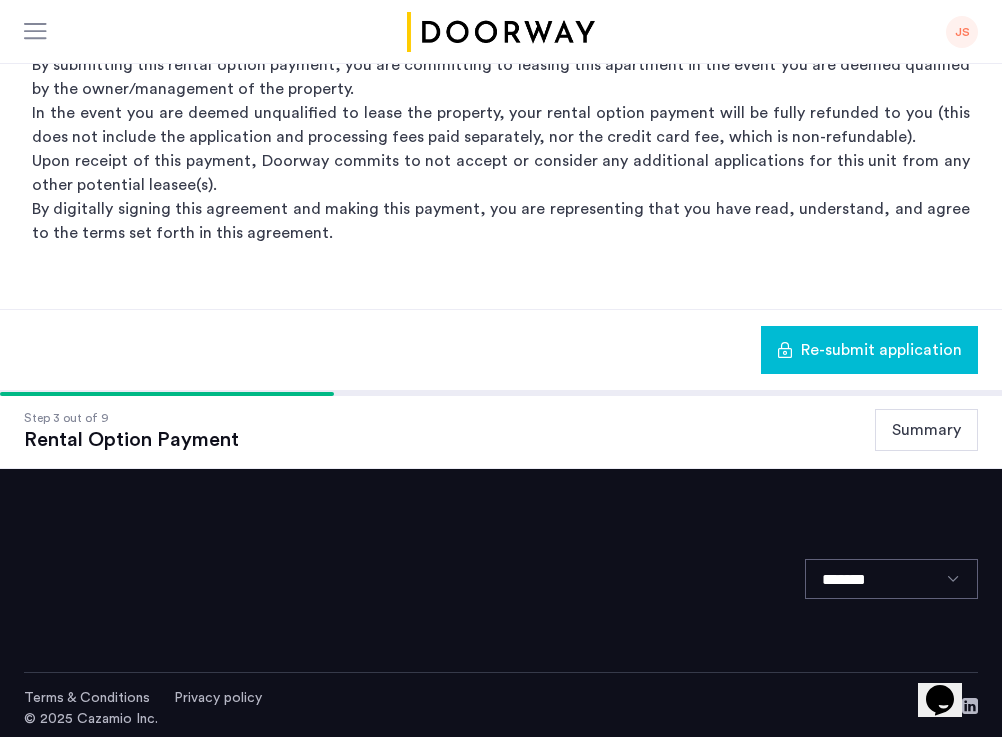 click on "Summary" 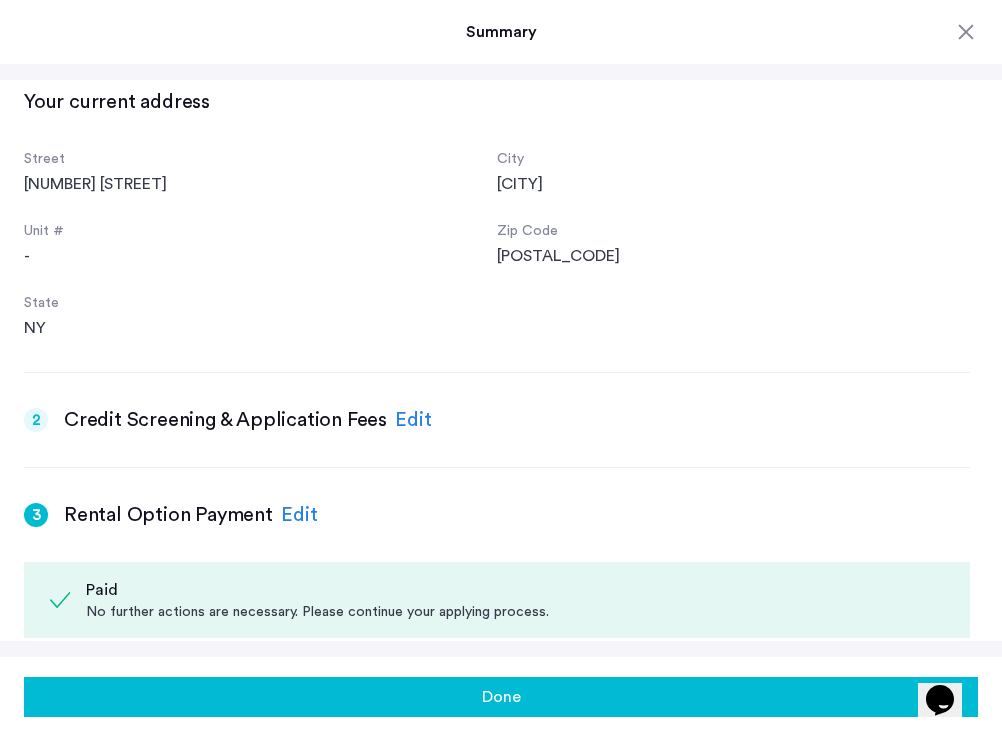 scroll, scrollTop: 664, scrollLeft: 0, axis: vertical 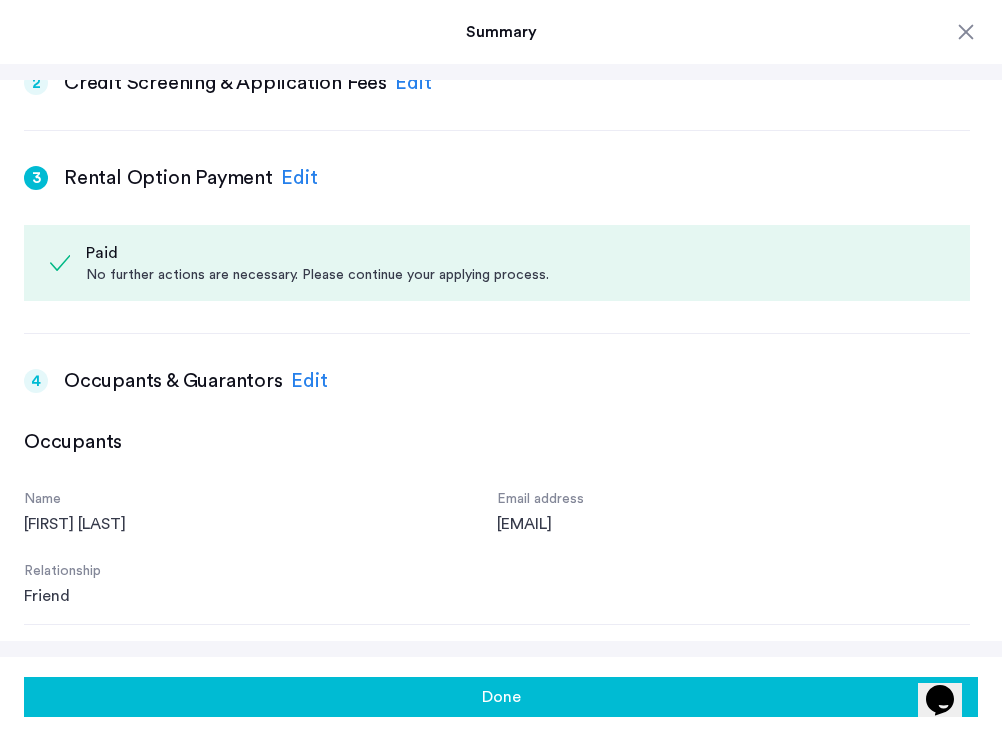 click on "3 Rental Option Payment Edit" at bounding box center (497, 178) 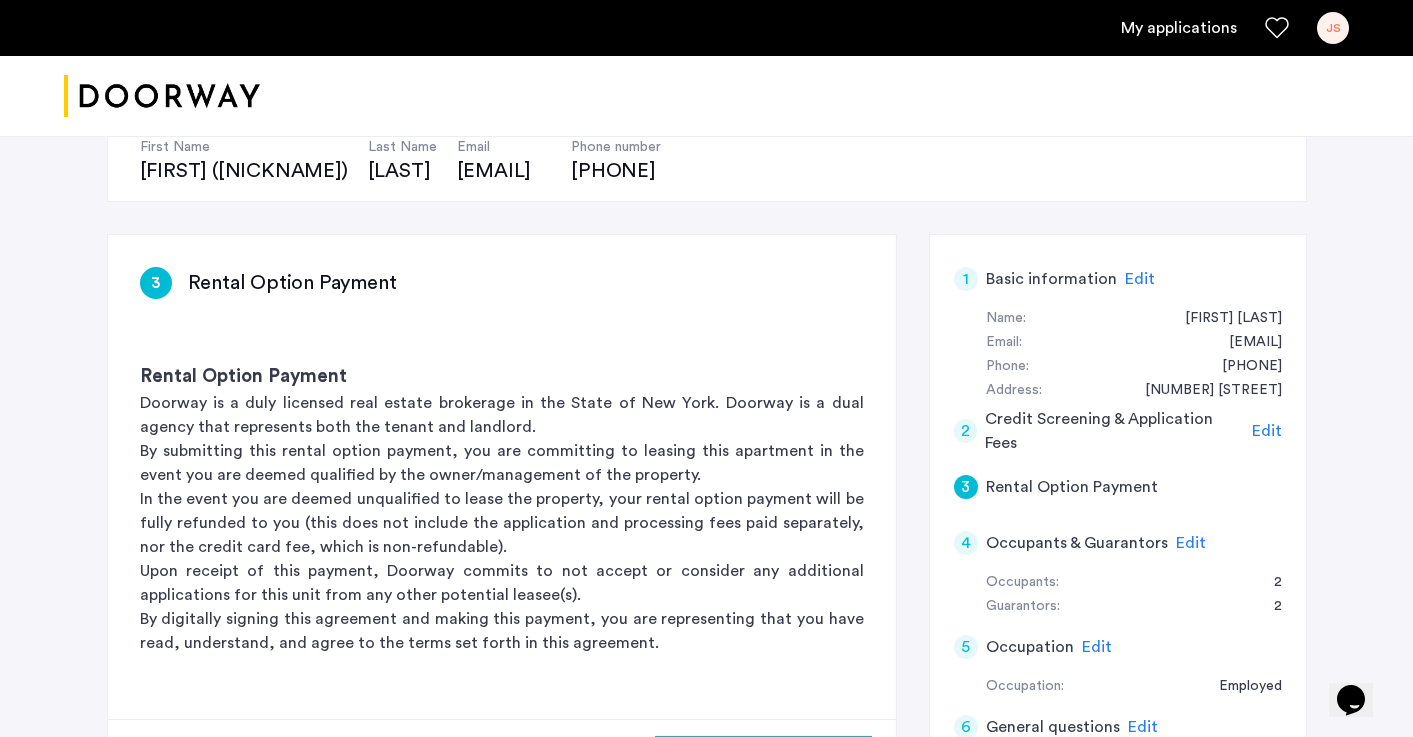 scroll, scrollTop: 381, scrollLeft: 0, axis: vertical 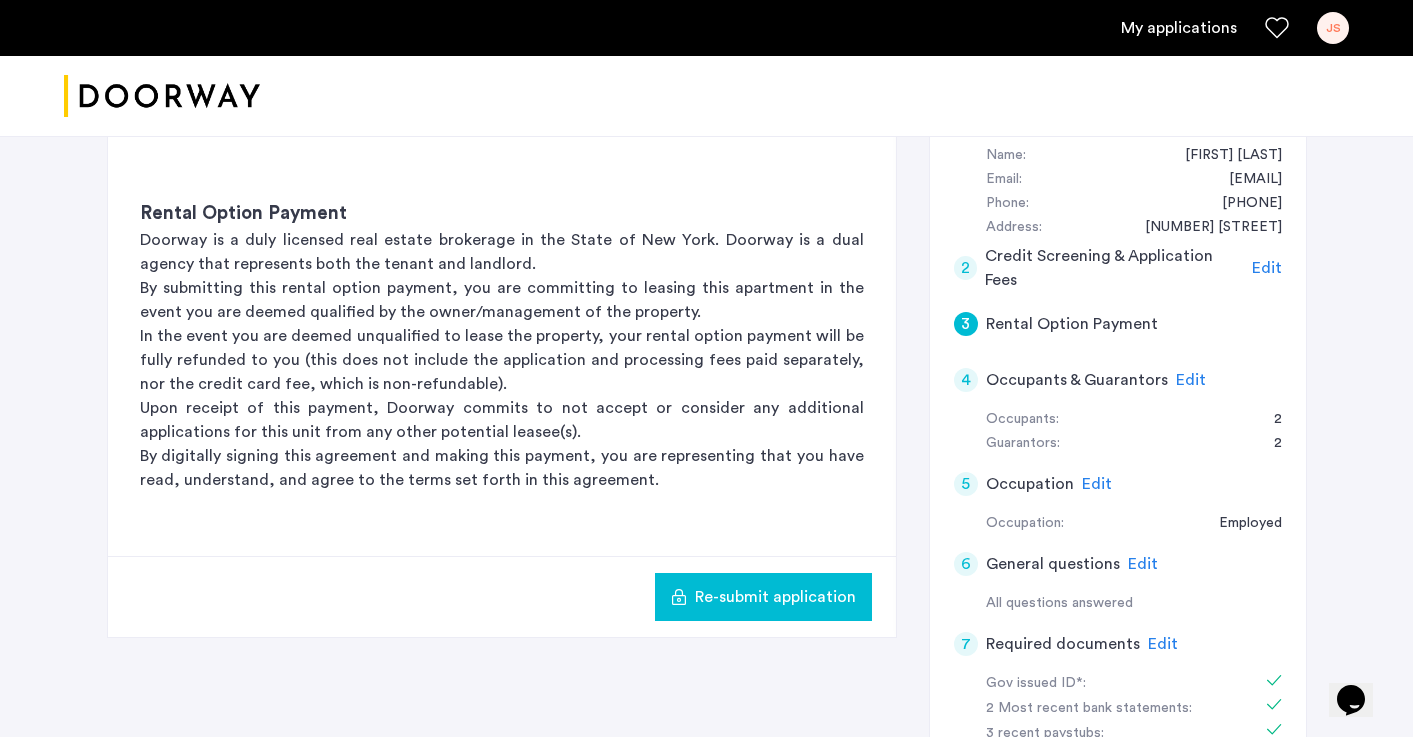 click on "Rental Option Payment" 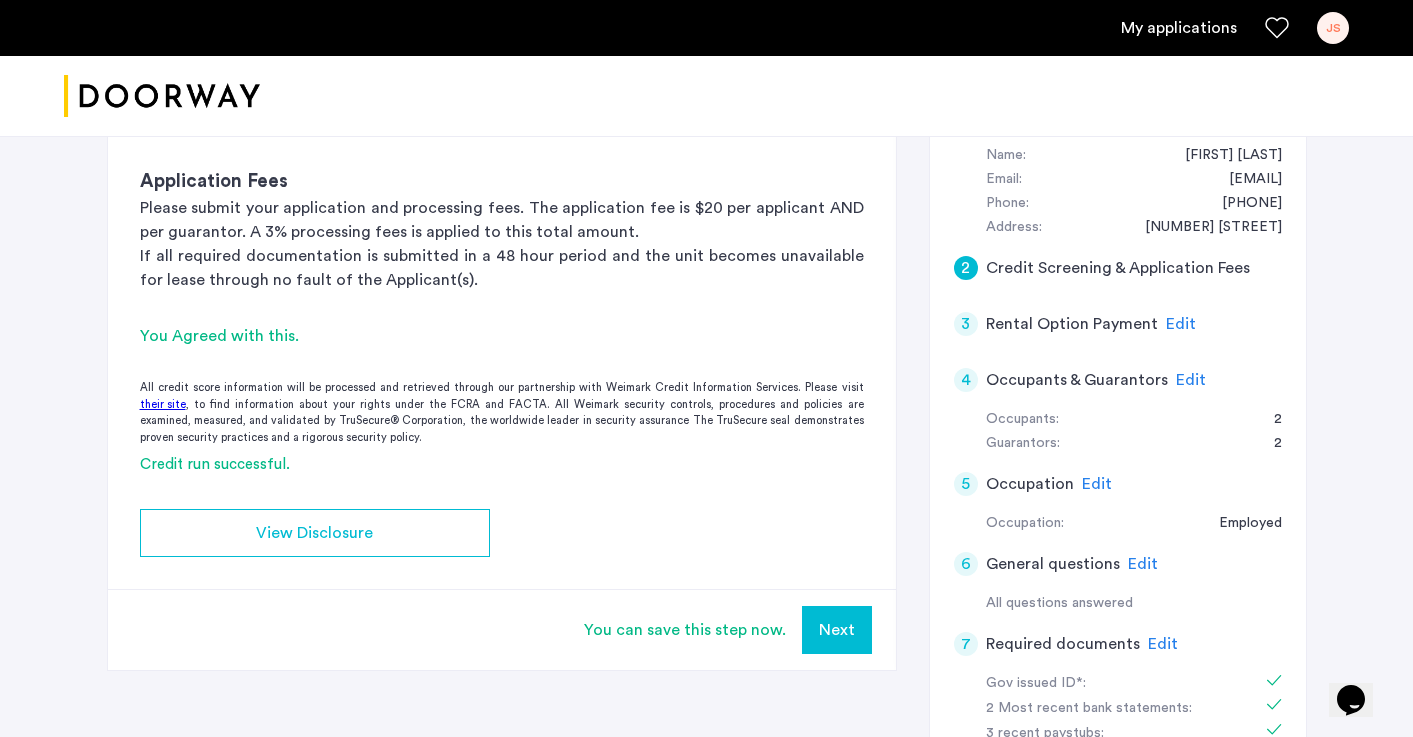 click on "Edit" 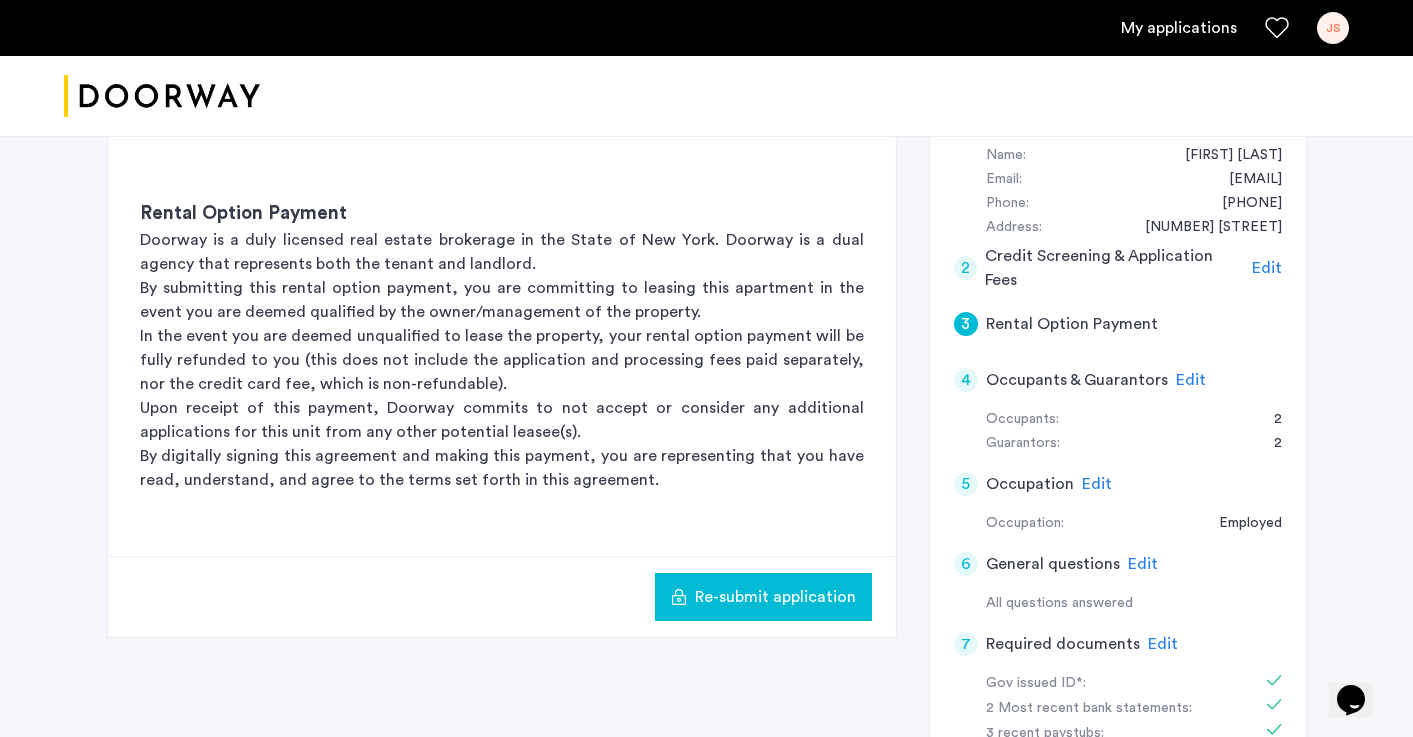 click on "Edit" 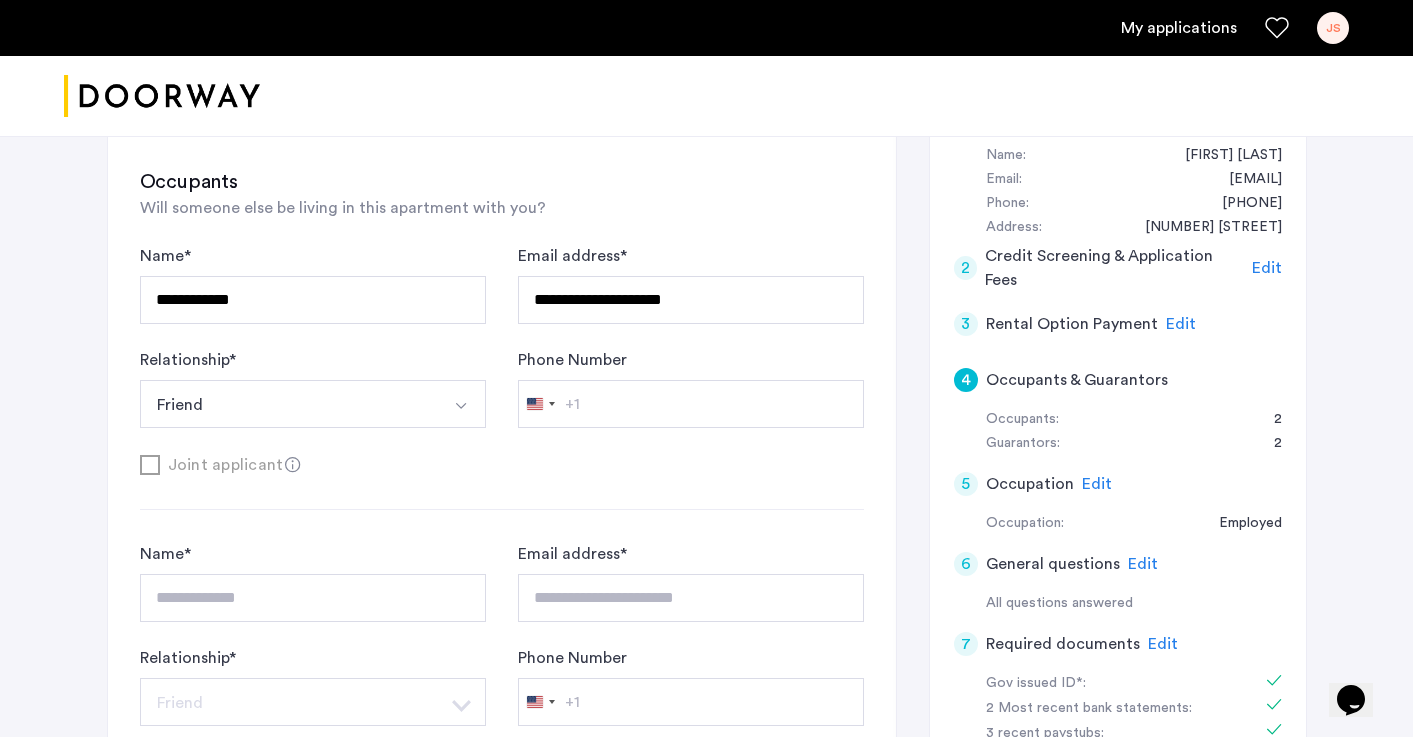 click on "Edit" 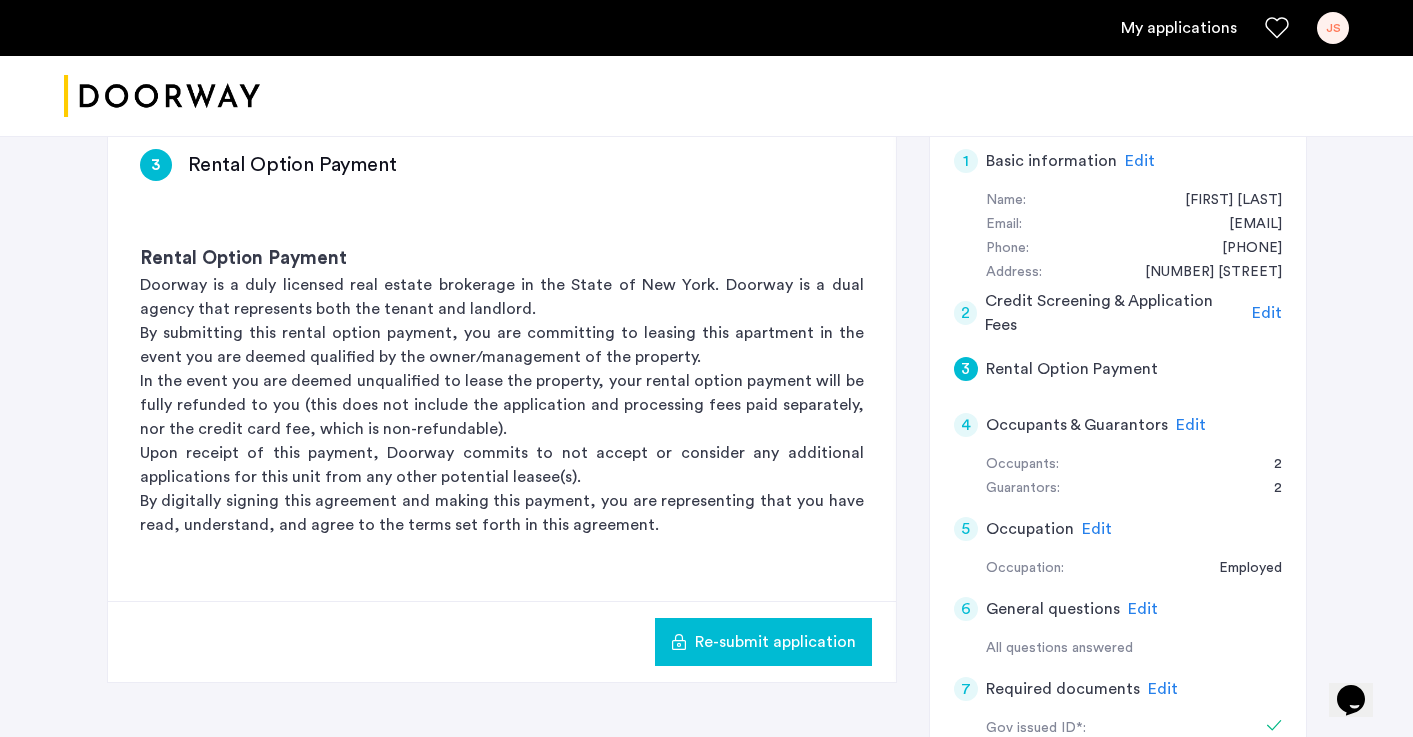 scroll, scrollTop: 338, scrollLeft: 0, axis: vertical 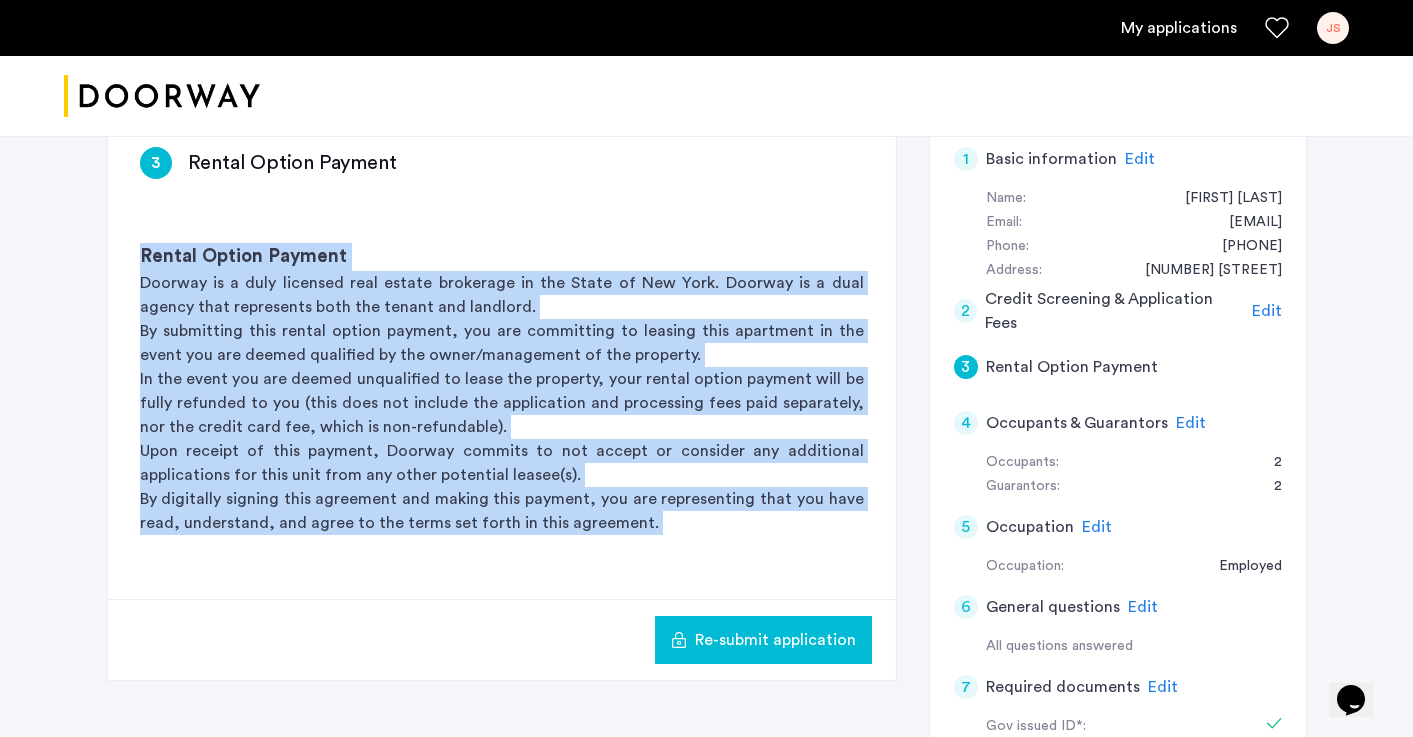 drag, startPoint x: 142, startPoint y: 255, endPoint x: 693, endPoint y: 636, distance: 669.89703 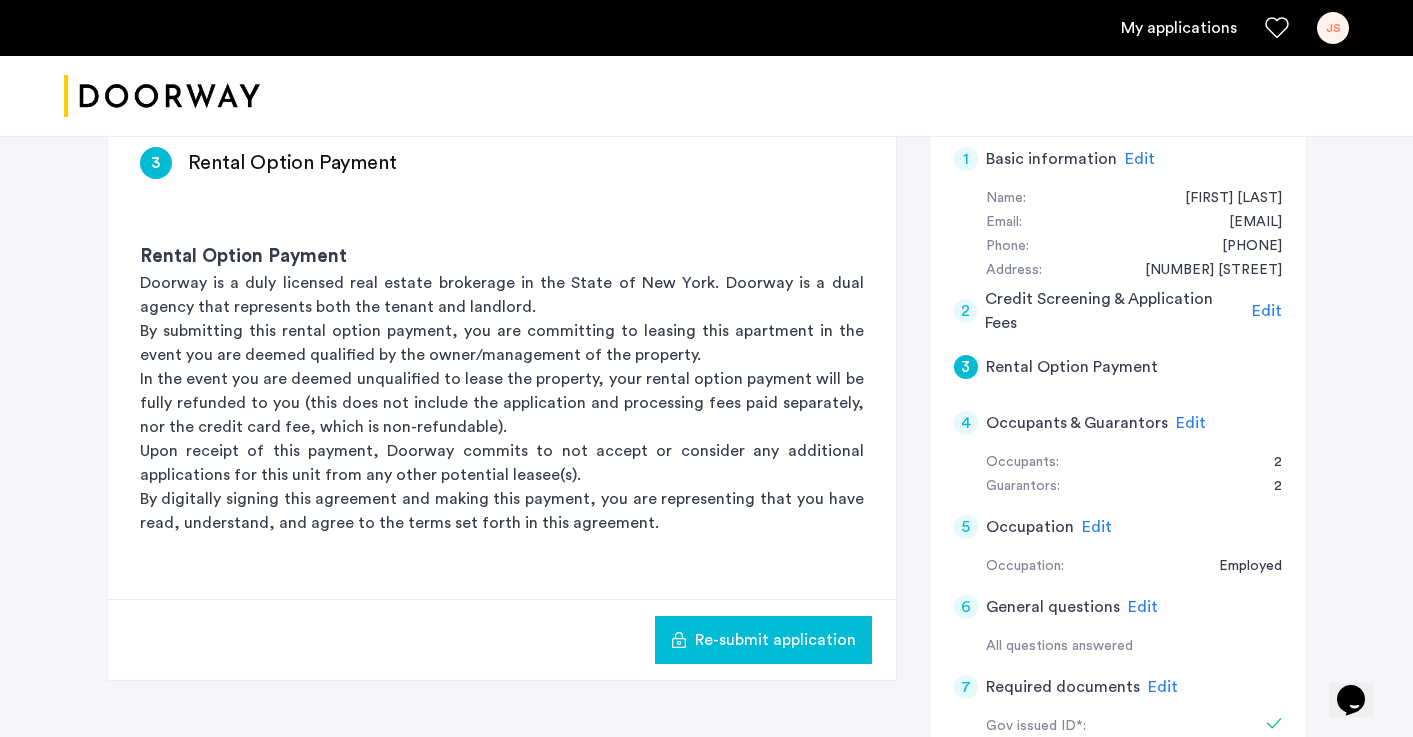 click on "Doorway is a duly licensed real estate brokerage in the State of New York. Doorway is a dual agency that represents both the tenant and landlord." 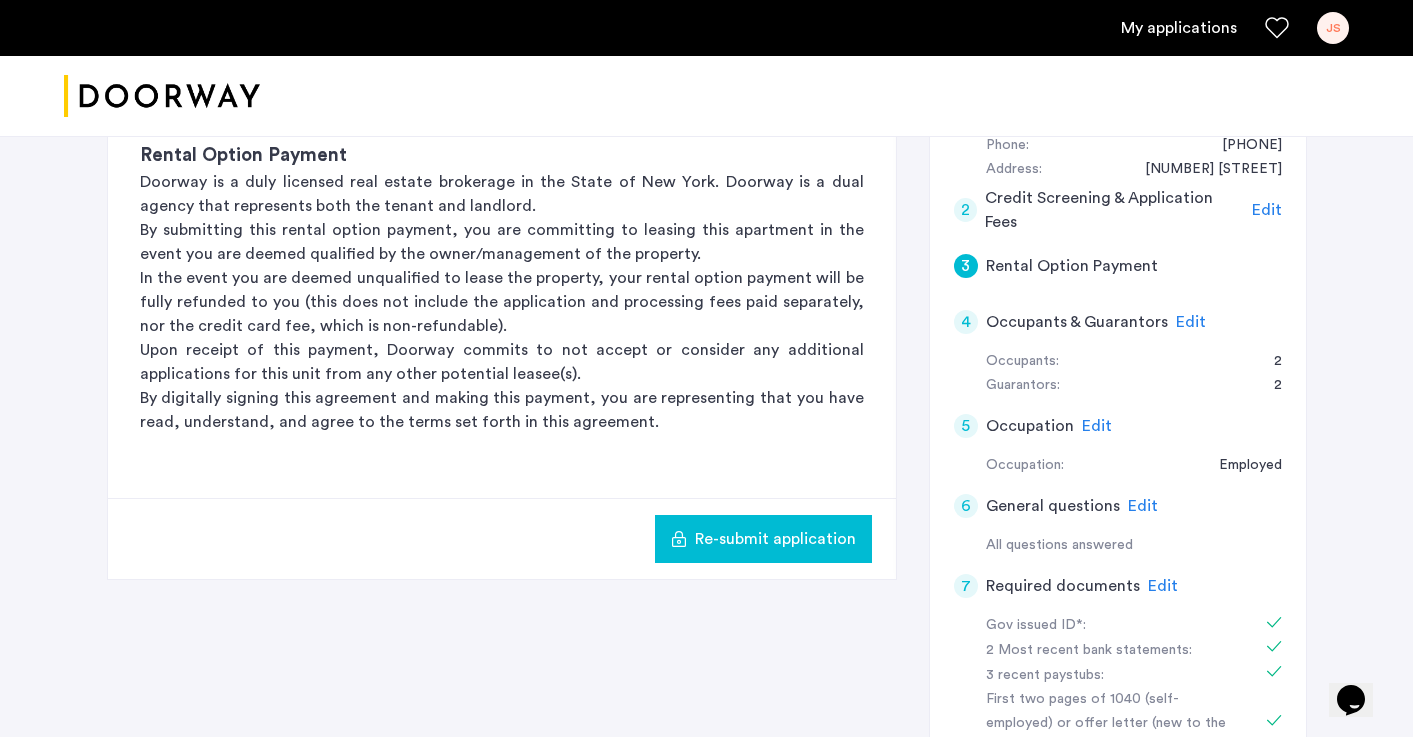 scroll, scrollTop: 446, scrollLeft: 0, axis: vertical 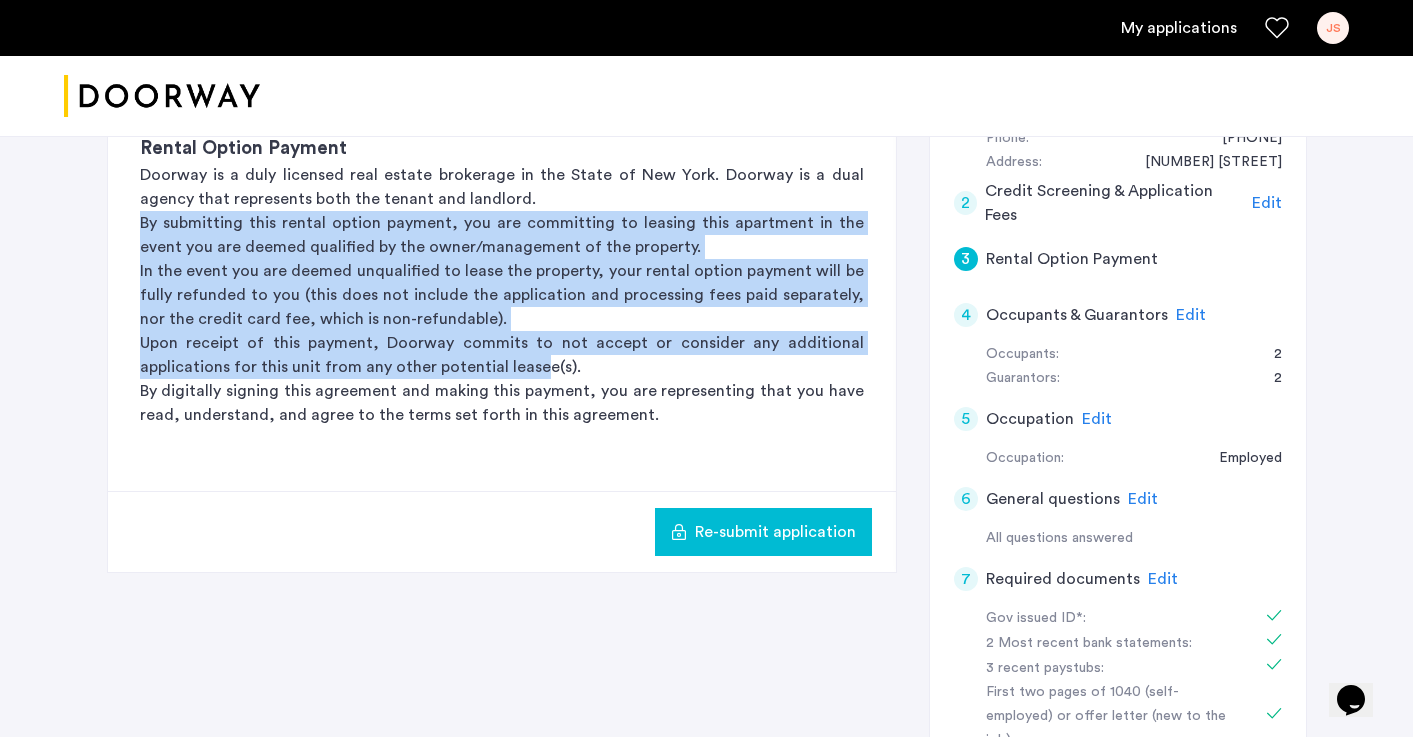 drag, startPoint x: 141, startPoint y: 215, endPoint x: 532, endPoint y: 370, distance: 420.60196 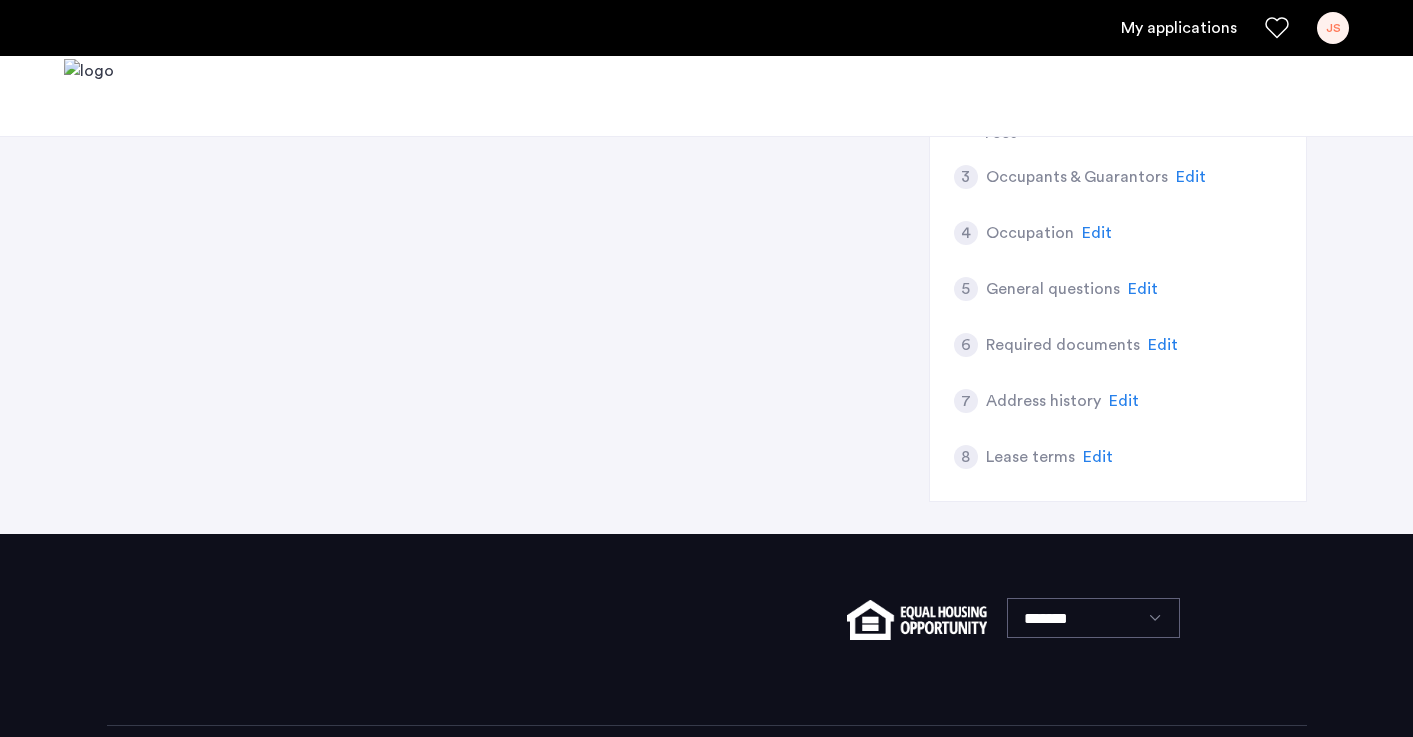 scroll, scrollTop: 0, scrollLeft: 0, axis: both 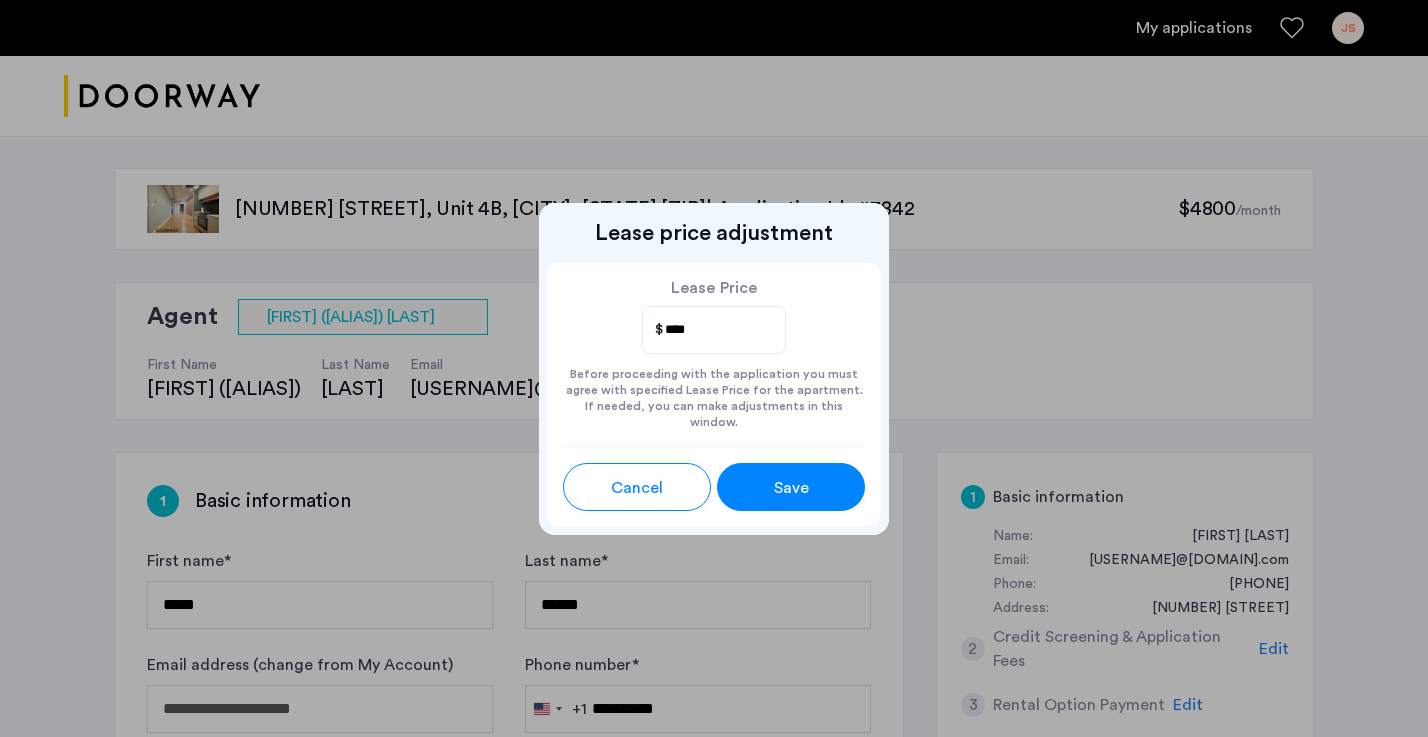 click on "Cancel" at bounding box center (637, 488) 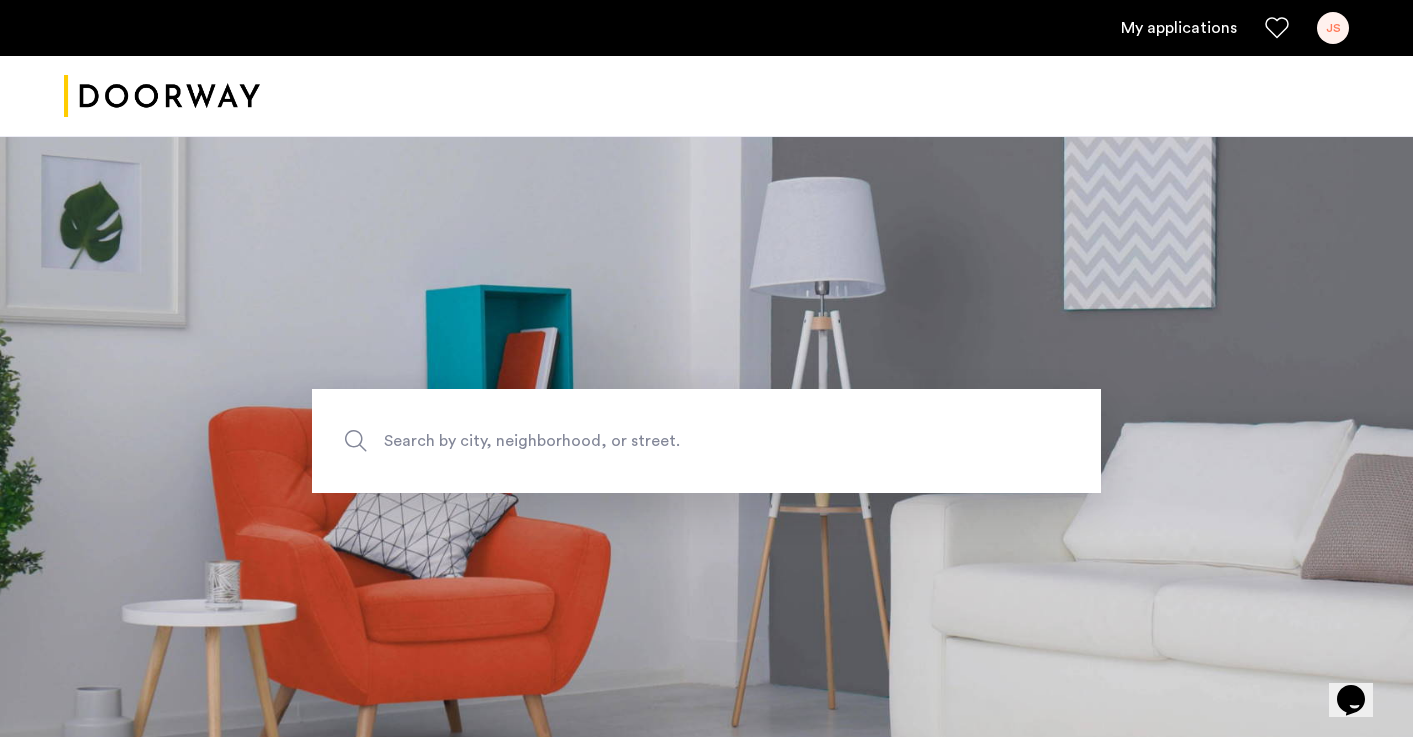 click on "JS" at bounding box center (1333, 28) 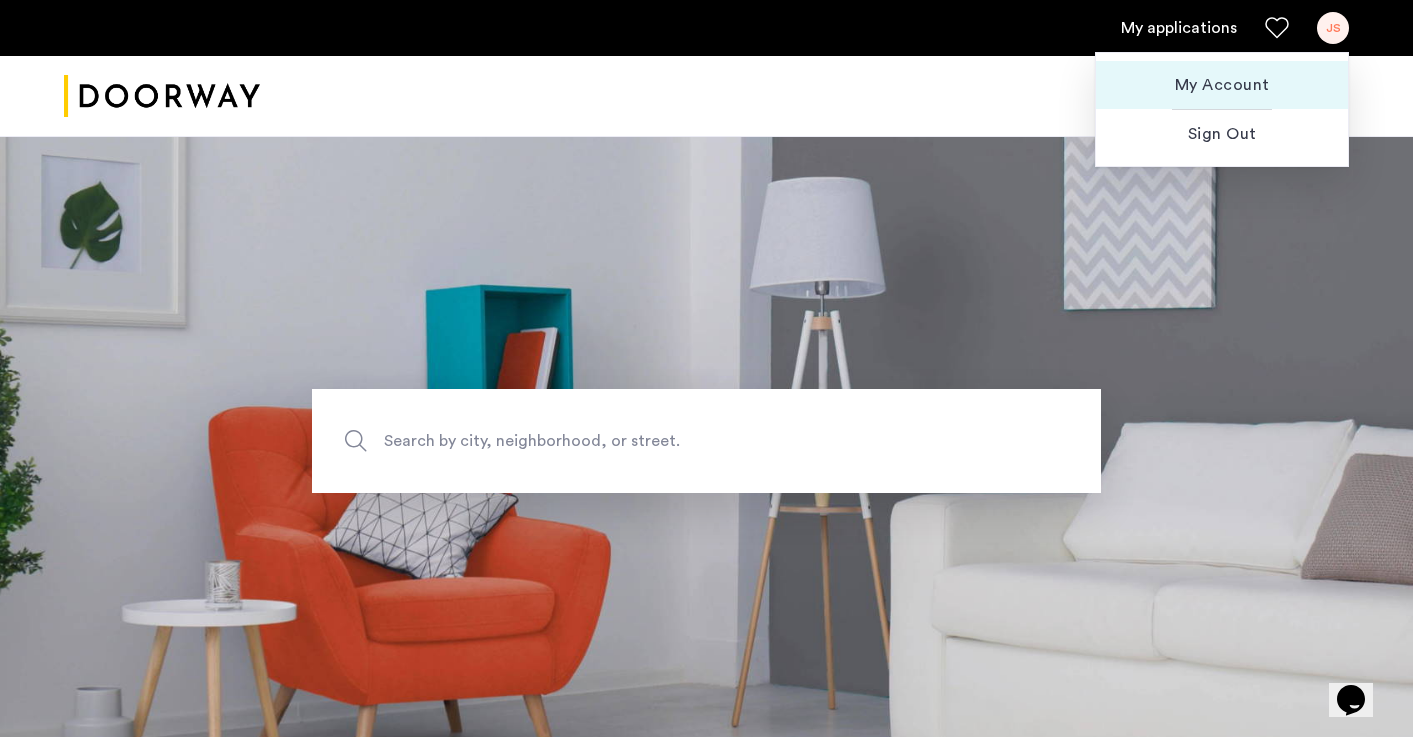 click on "My Account" at bounding box center [1222, 85] 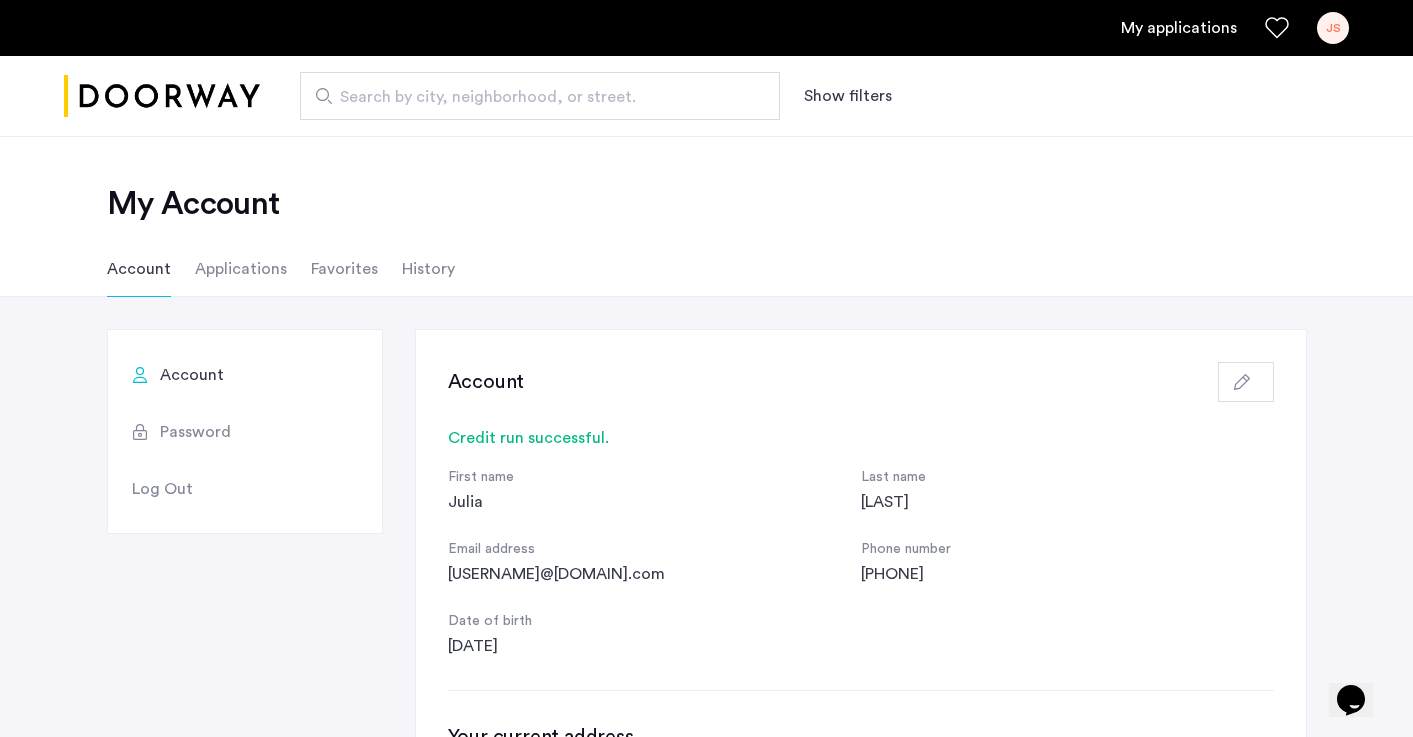 click on "My applications [FIRST]" at bounding box center [706, 28] 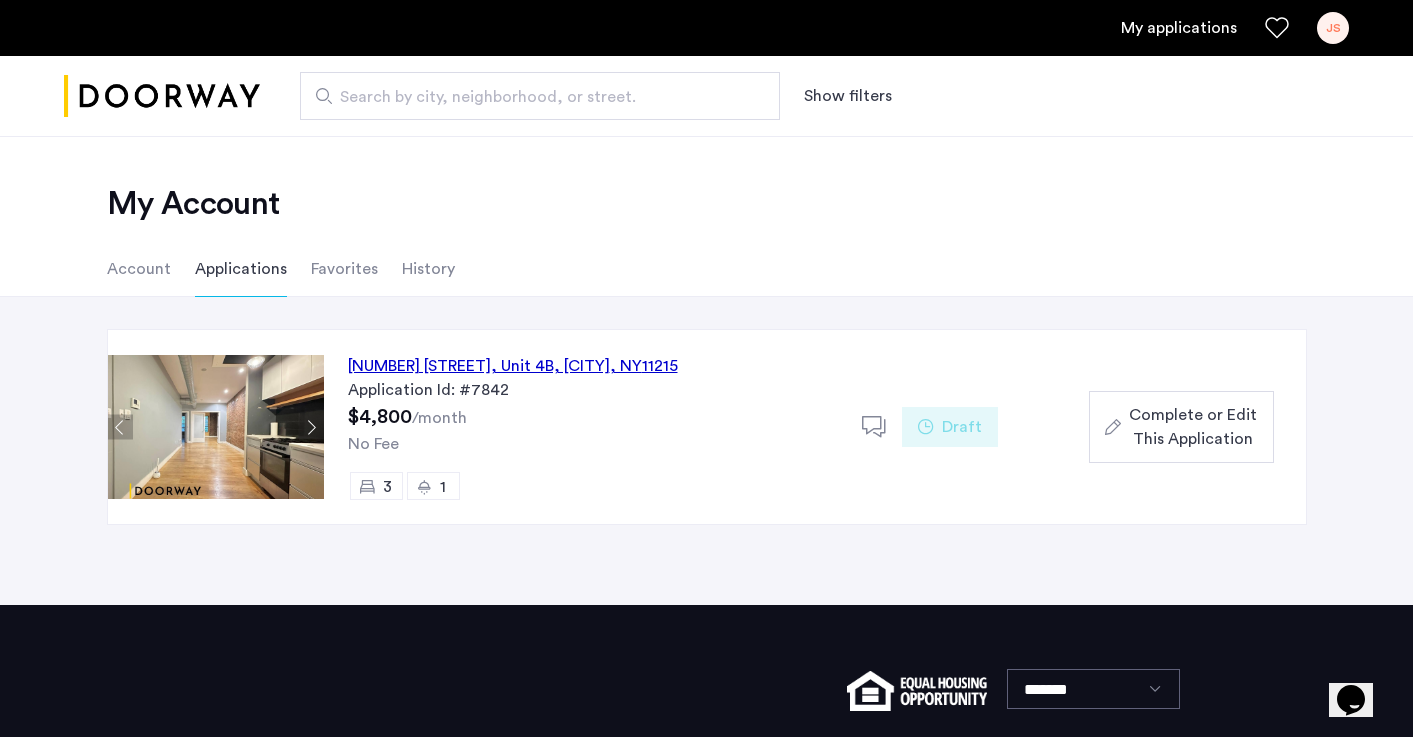 click on "Complete or Edit This Application" 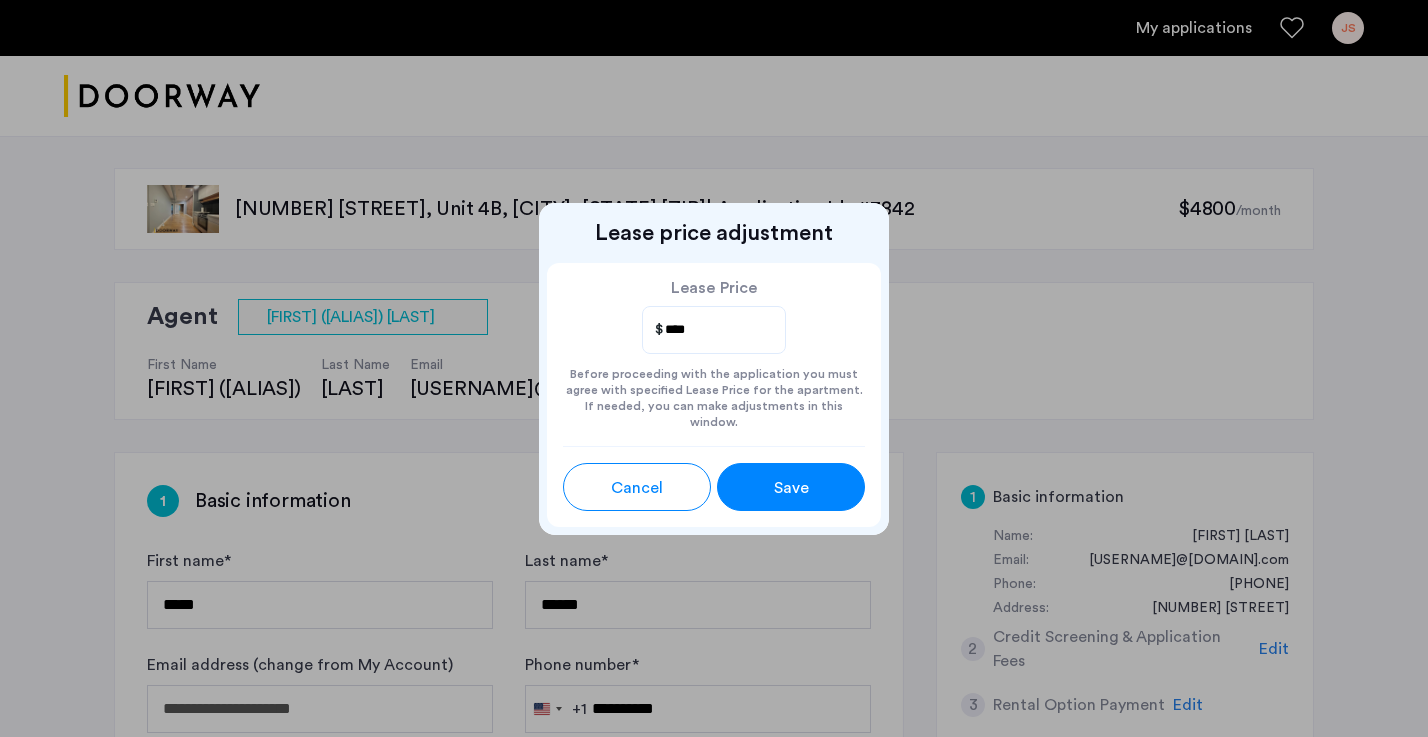click on "Save" at bounding box center (791, 488) 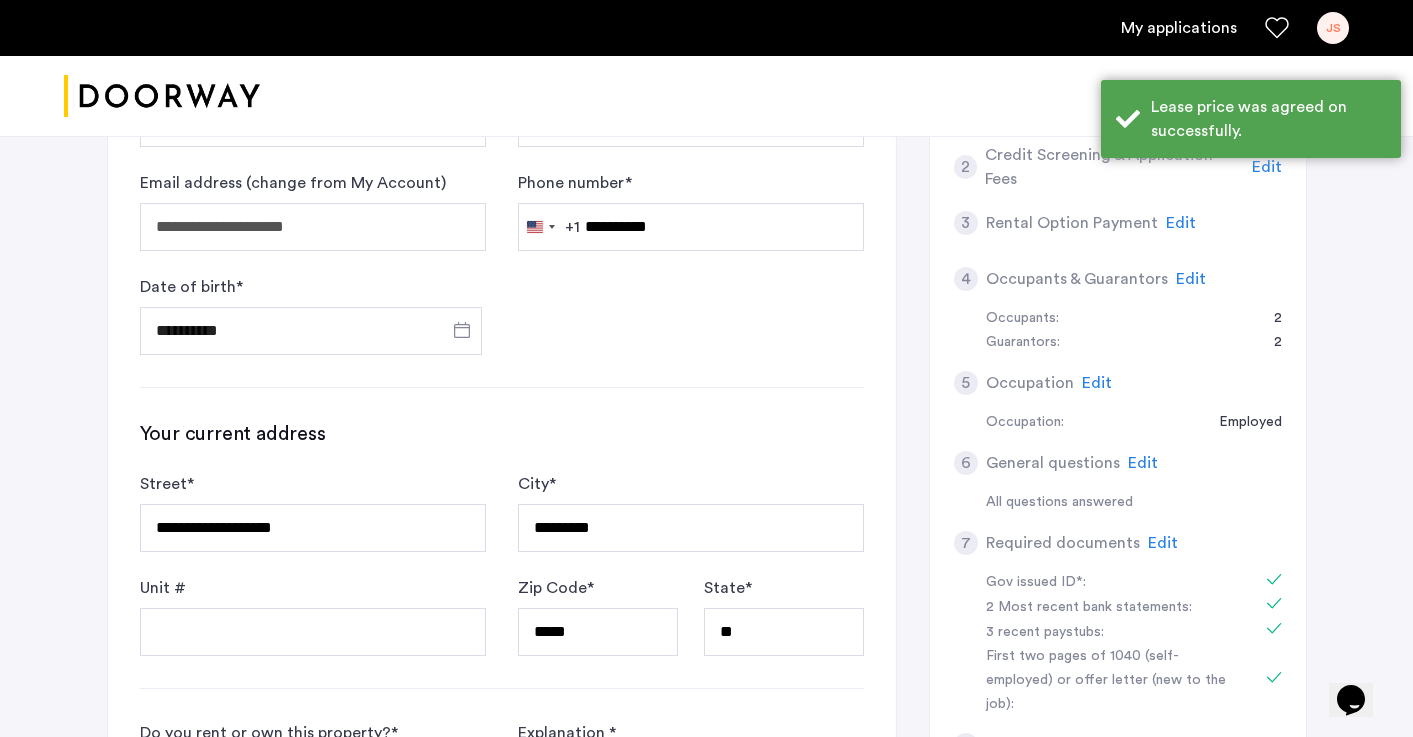 scroll, scrollTop: 484, scrollLeft: 0, axis: vertical 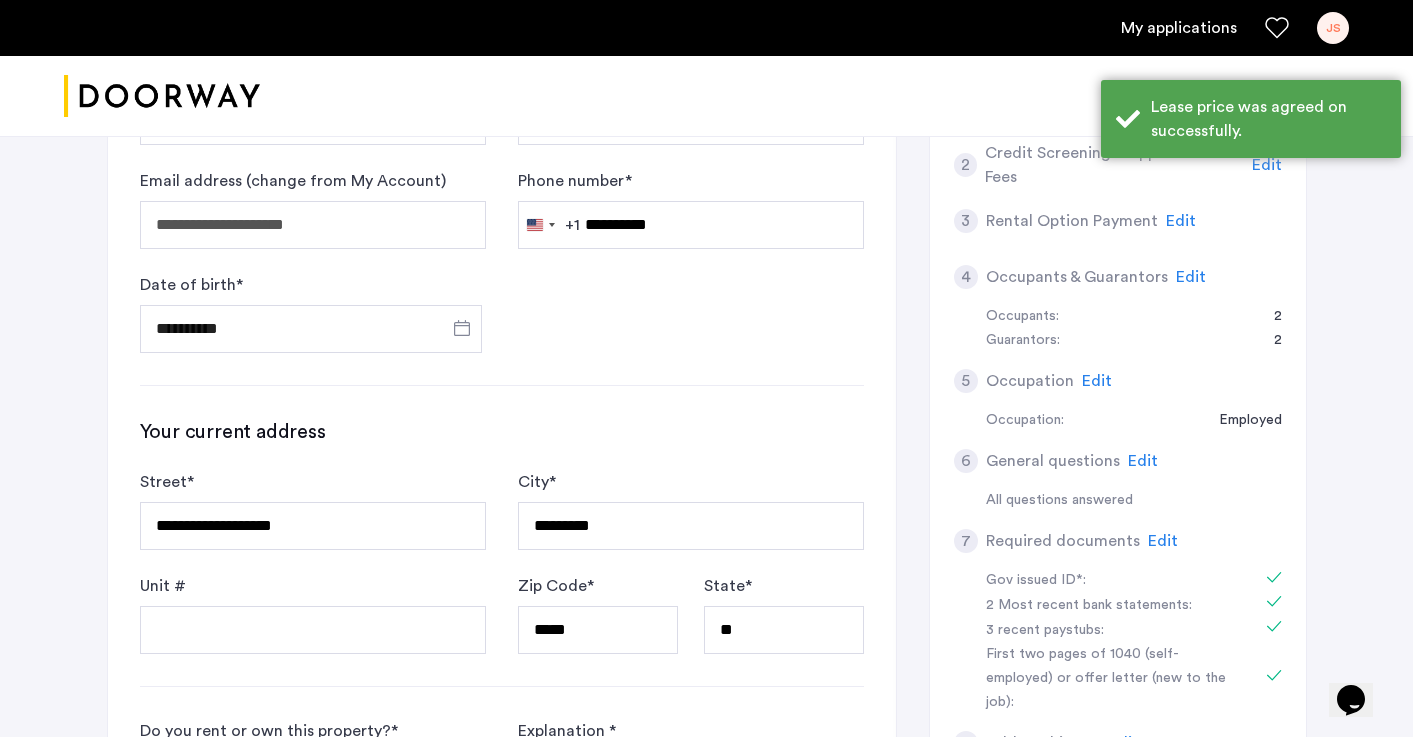 click on "Edit" 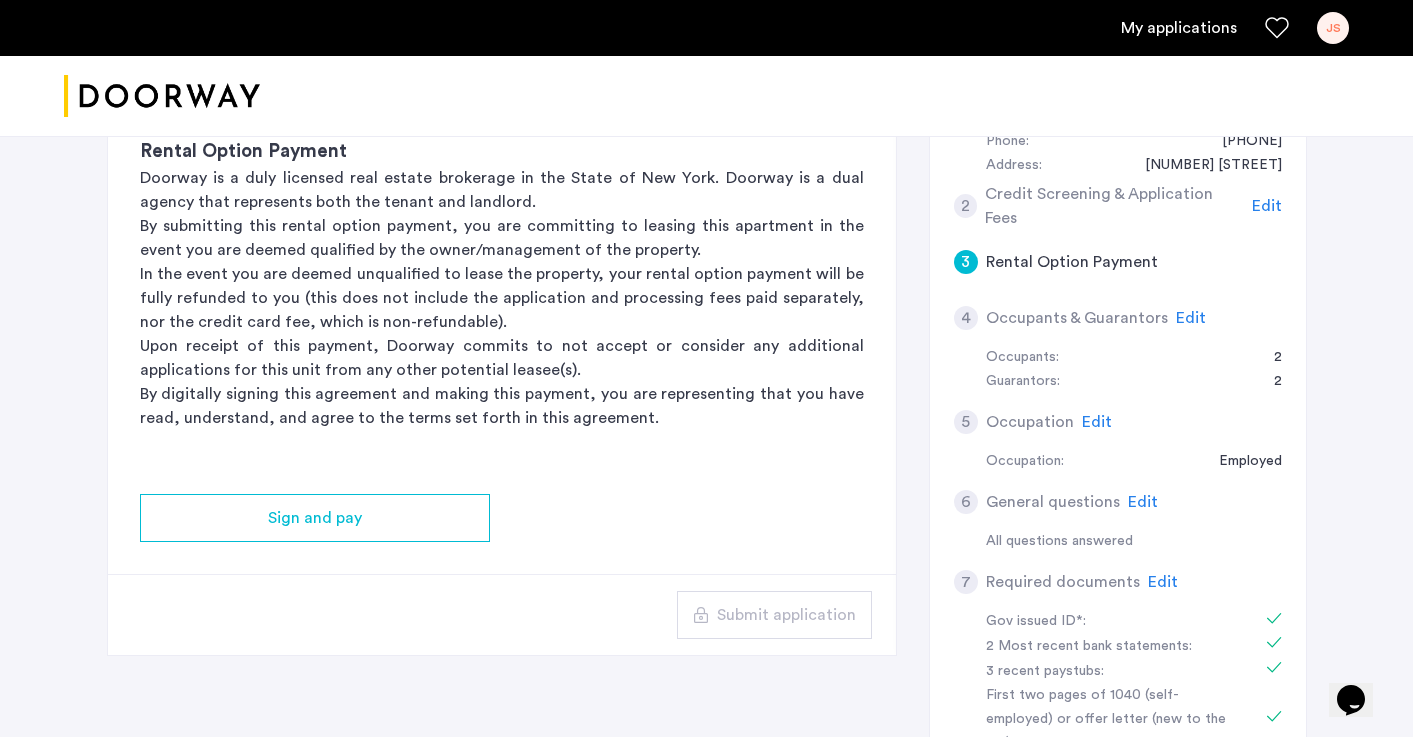 scroll, scrollTop: 446, scrollLeft: 0, axis: vertical 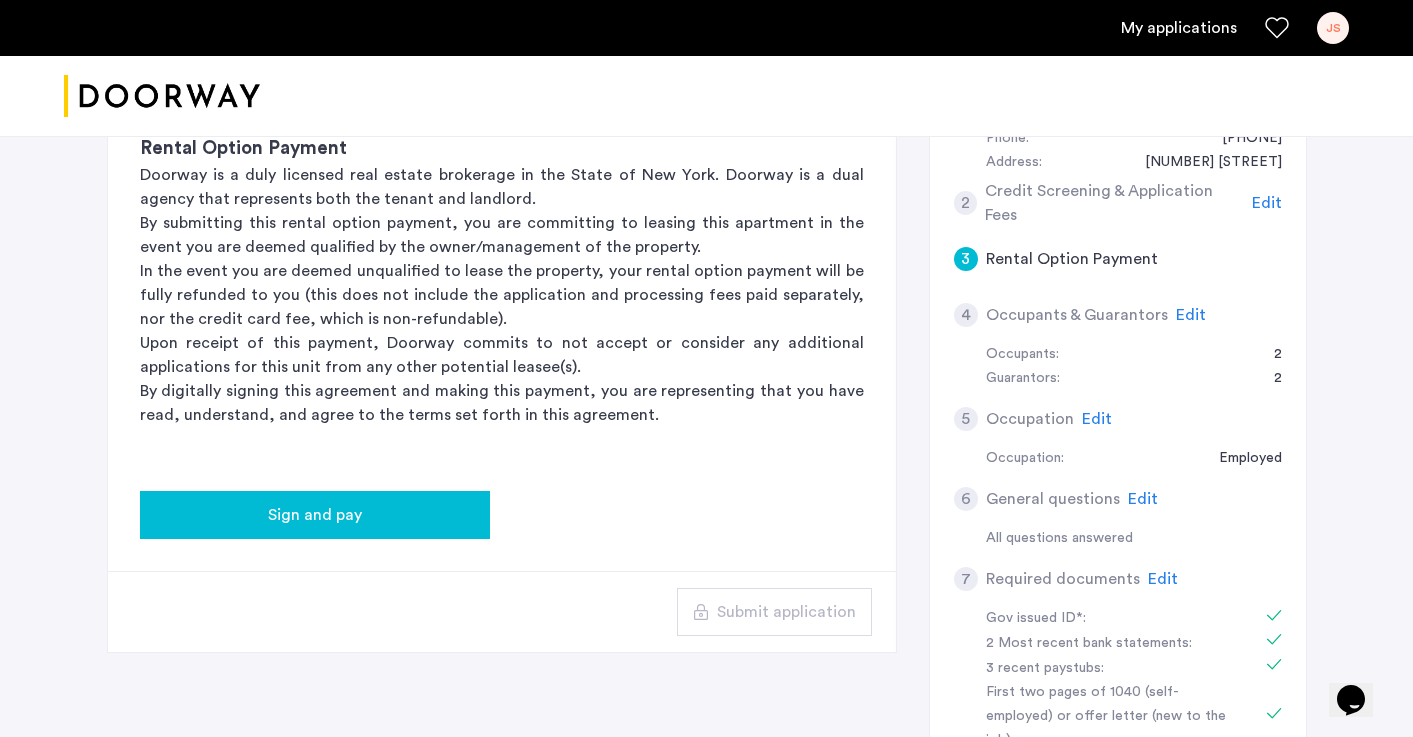 click on "Sign and pay" 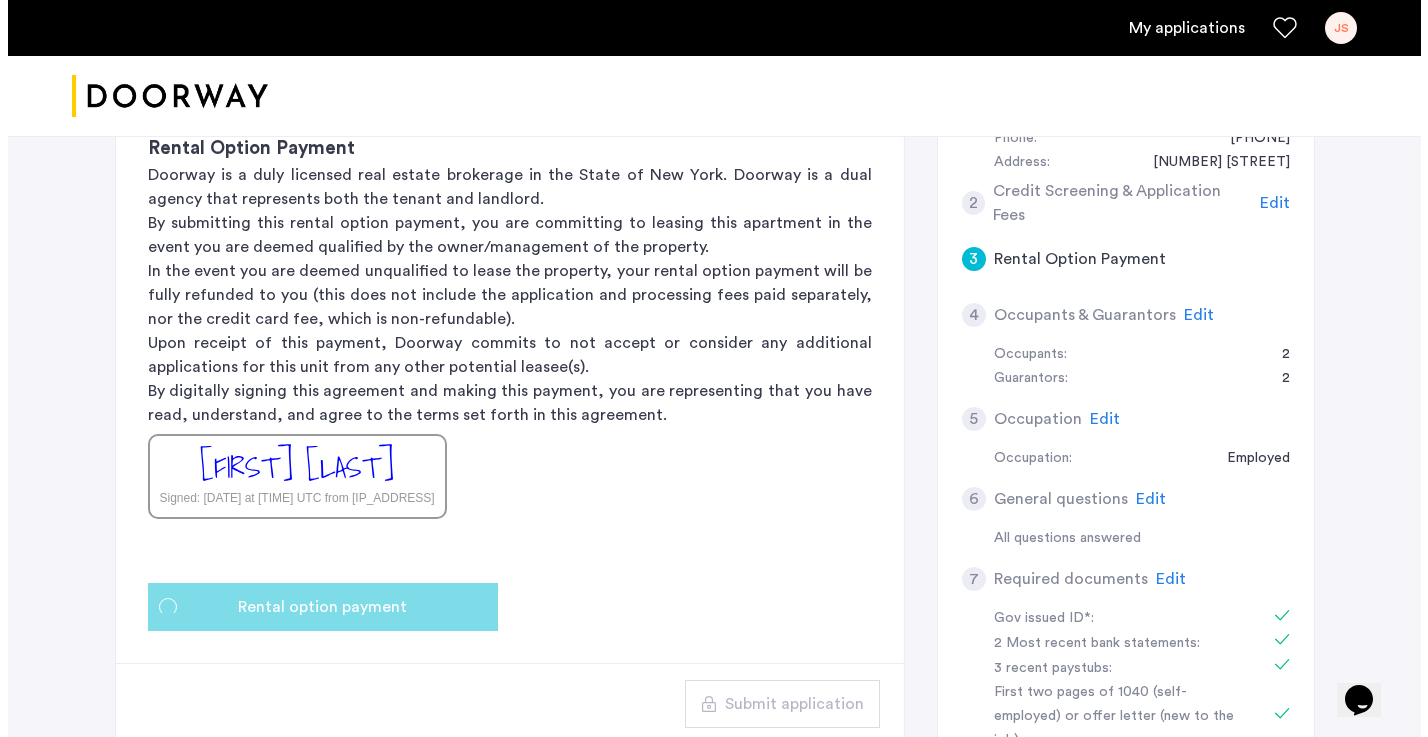 scroll, scrollTop: 0, scrollLeft: 0, axis: both 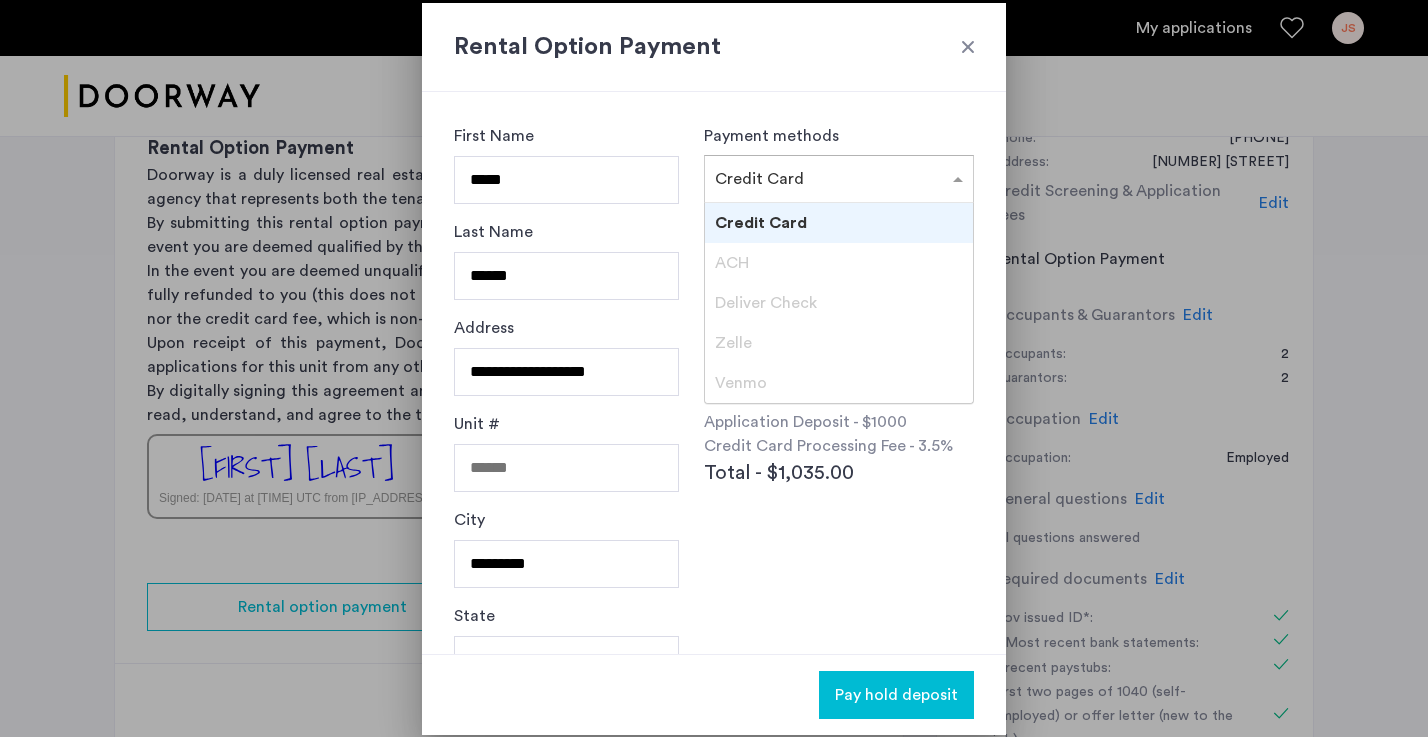 click on "×  Credit Card" at bounding box center (826, 179) 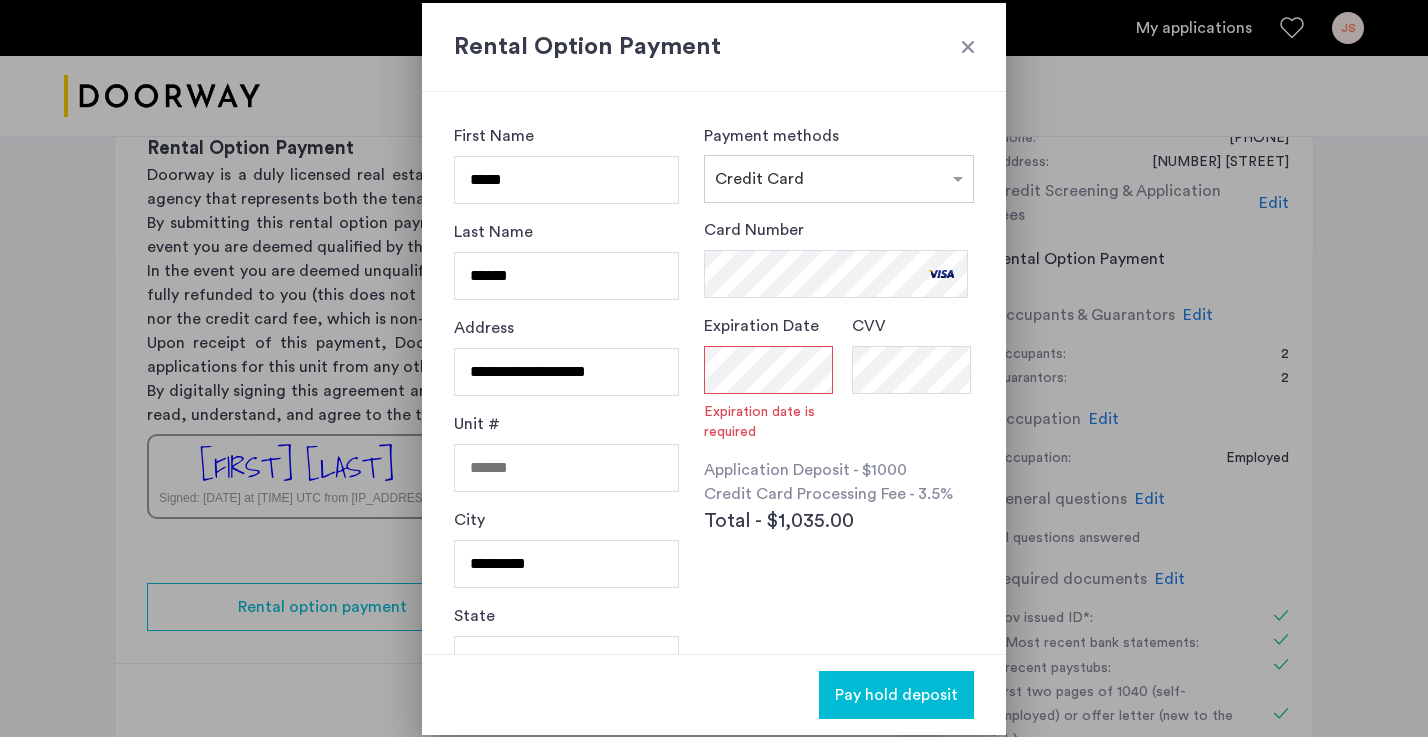 click on "**********" at bounding box center (566, 364) 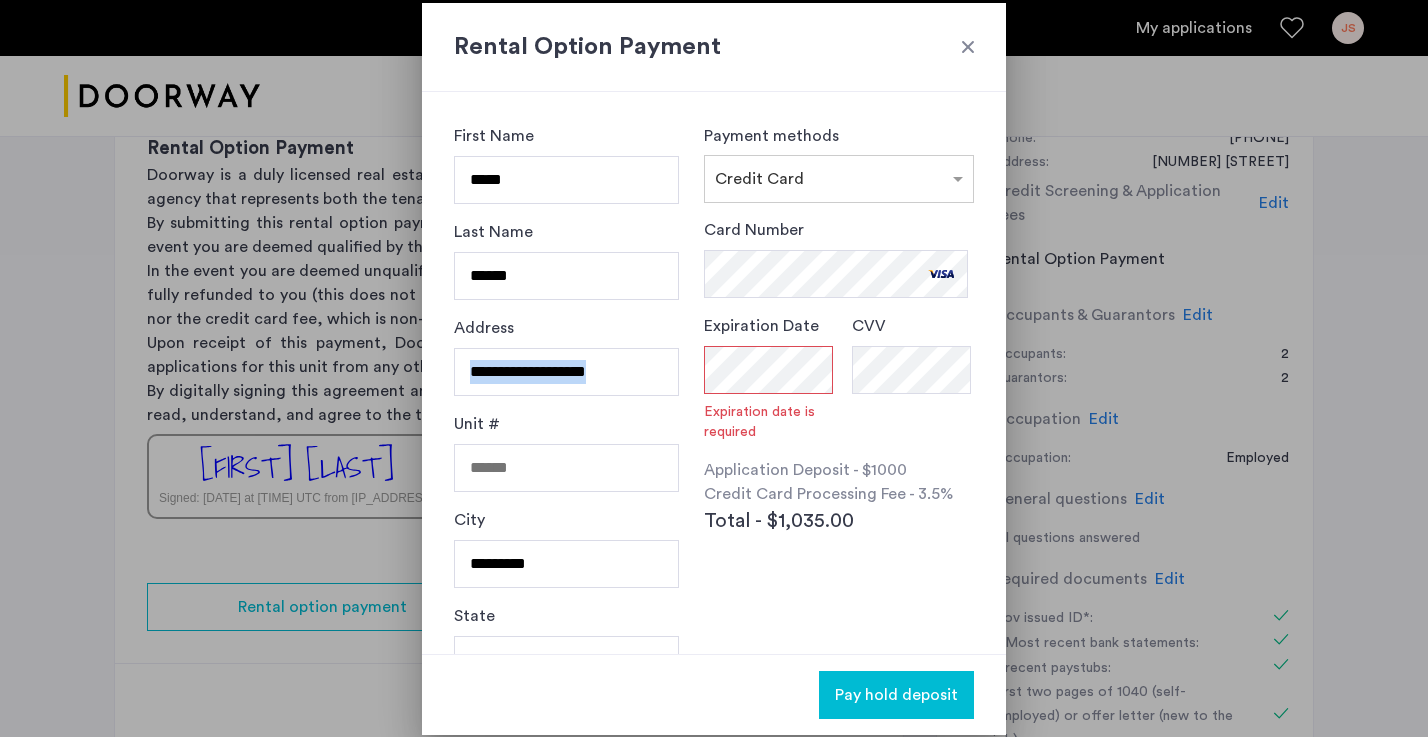 click on "**********" at bounding box center (566, 364) 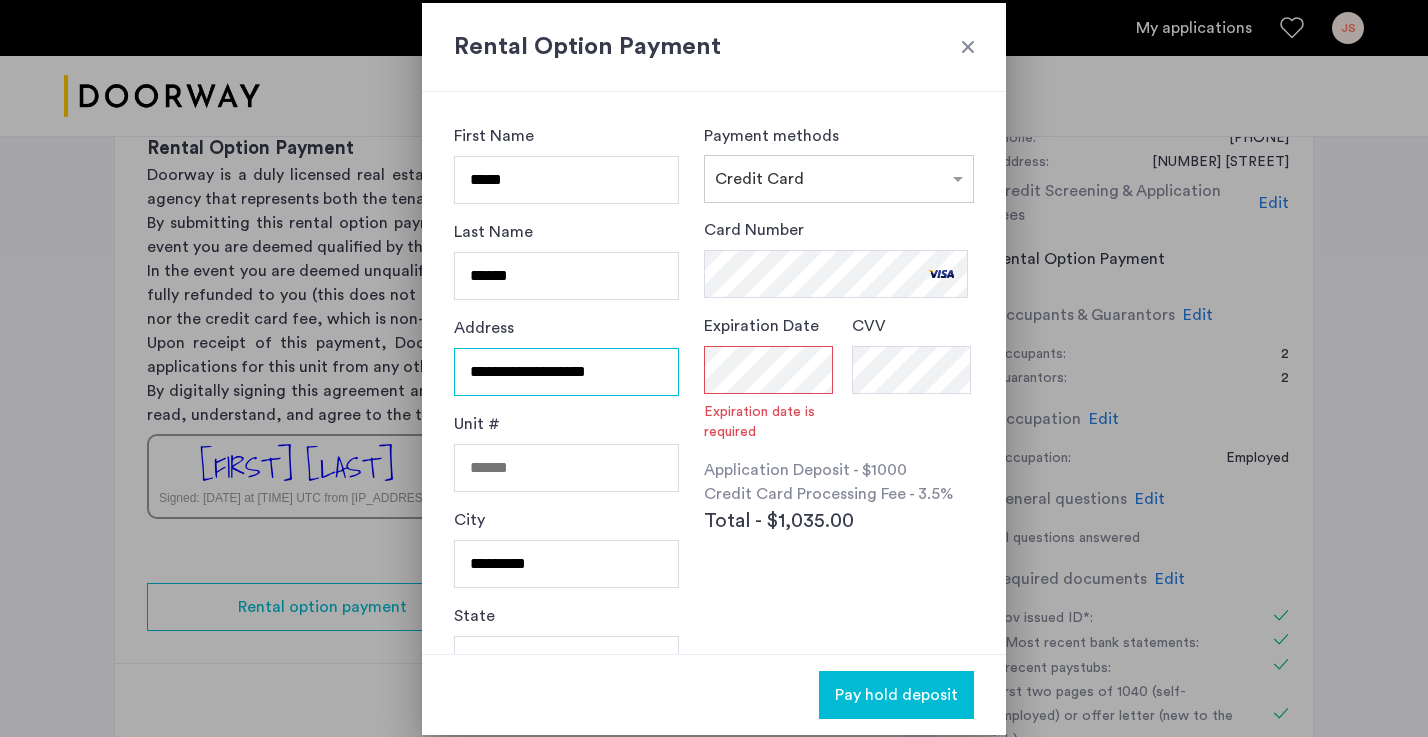 click on "**********" at bounding box center (566, 372) 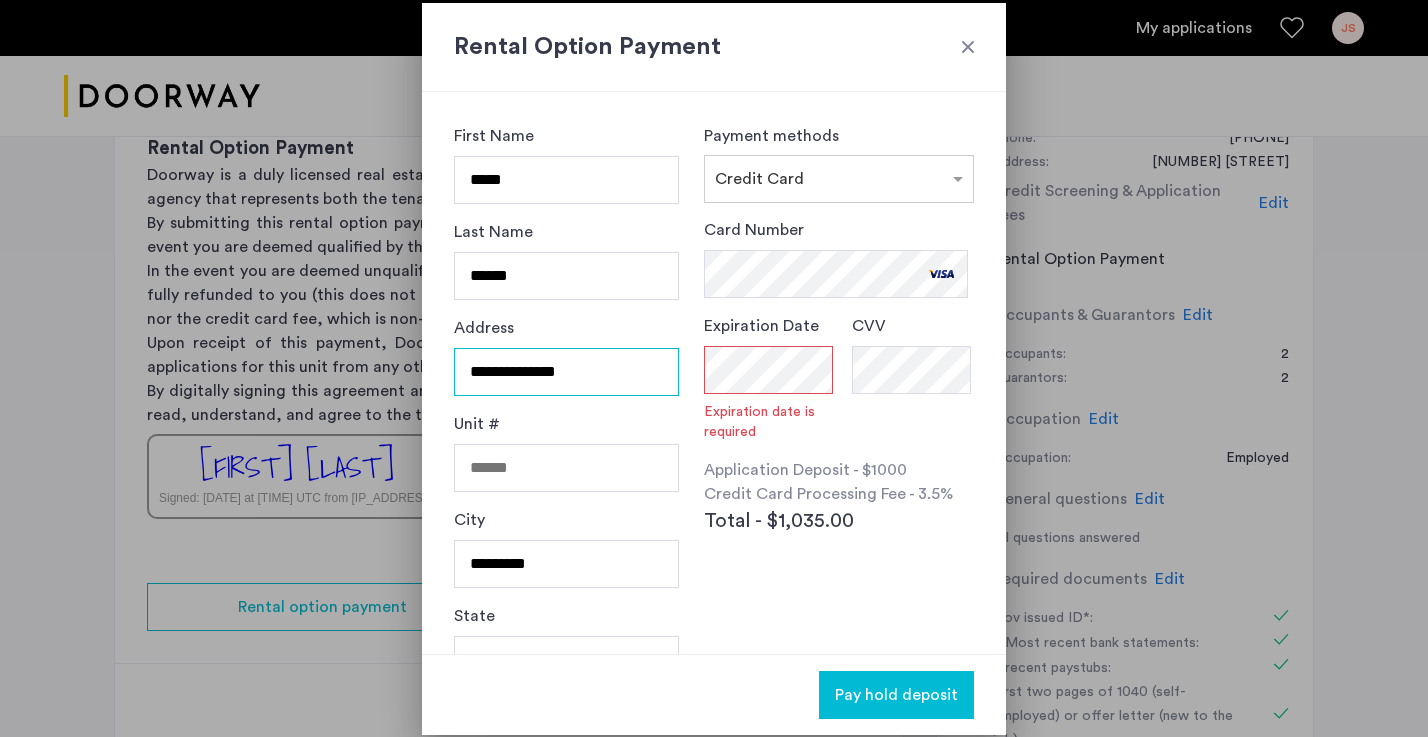 type on "**********" 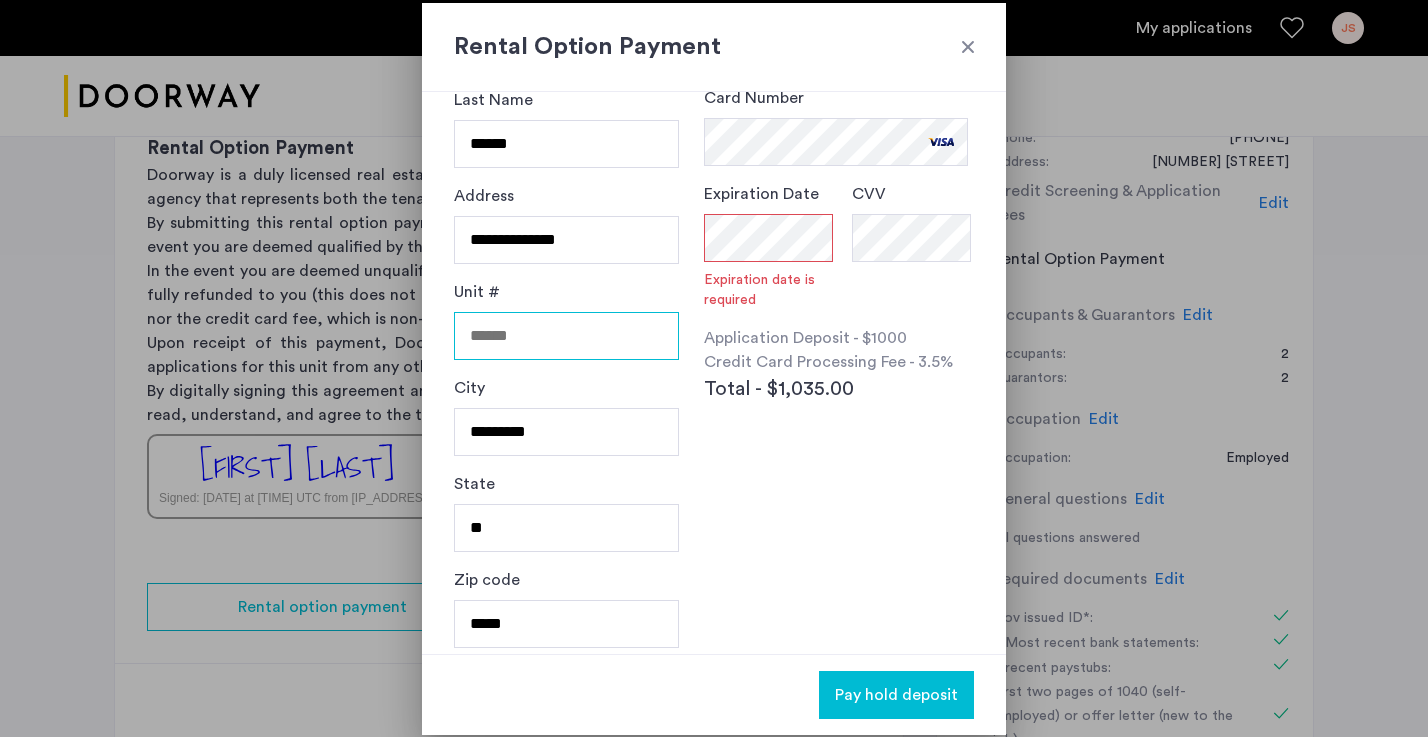 scroll, scrollTop: 135, scrollLeft: 0, axis: vertical 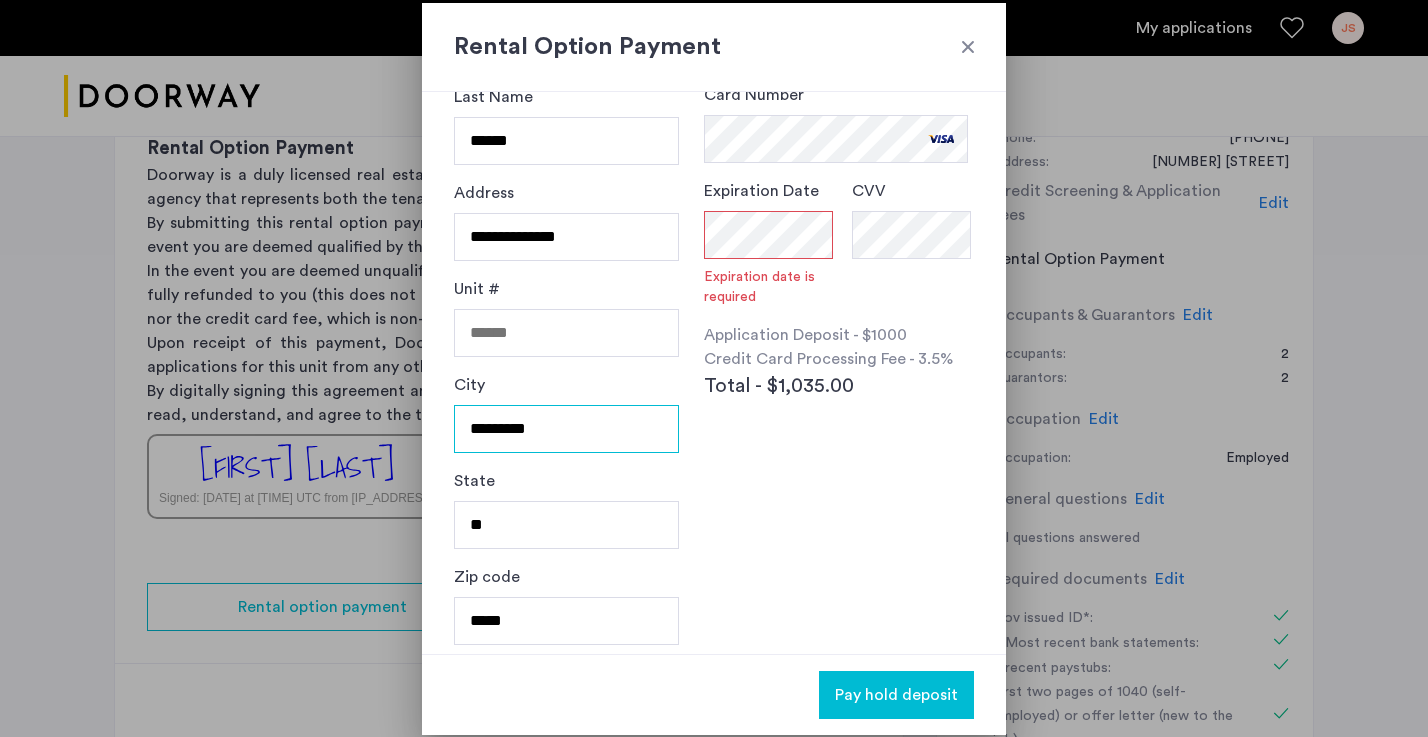 click on "*********" at bounding box center [566, 429] 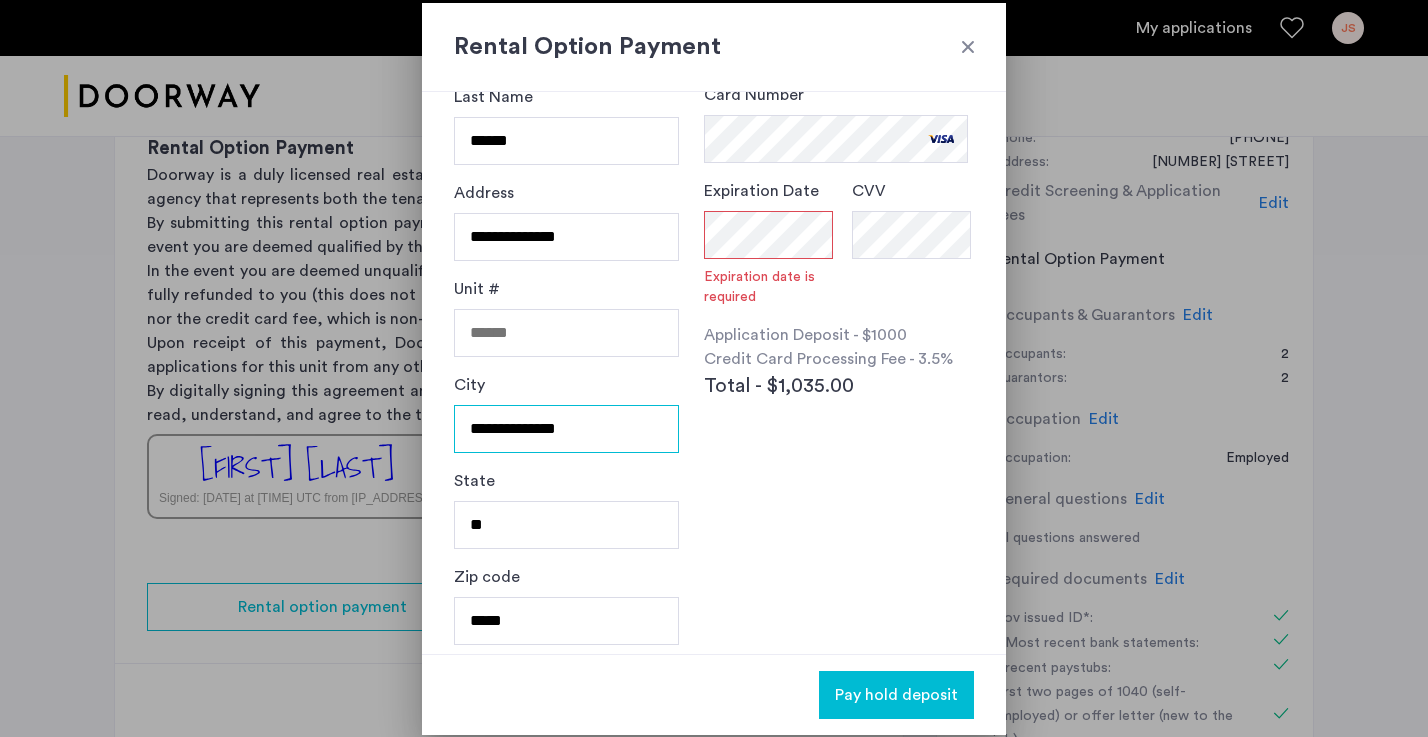 type on "**********" 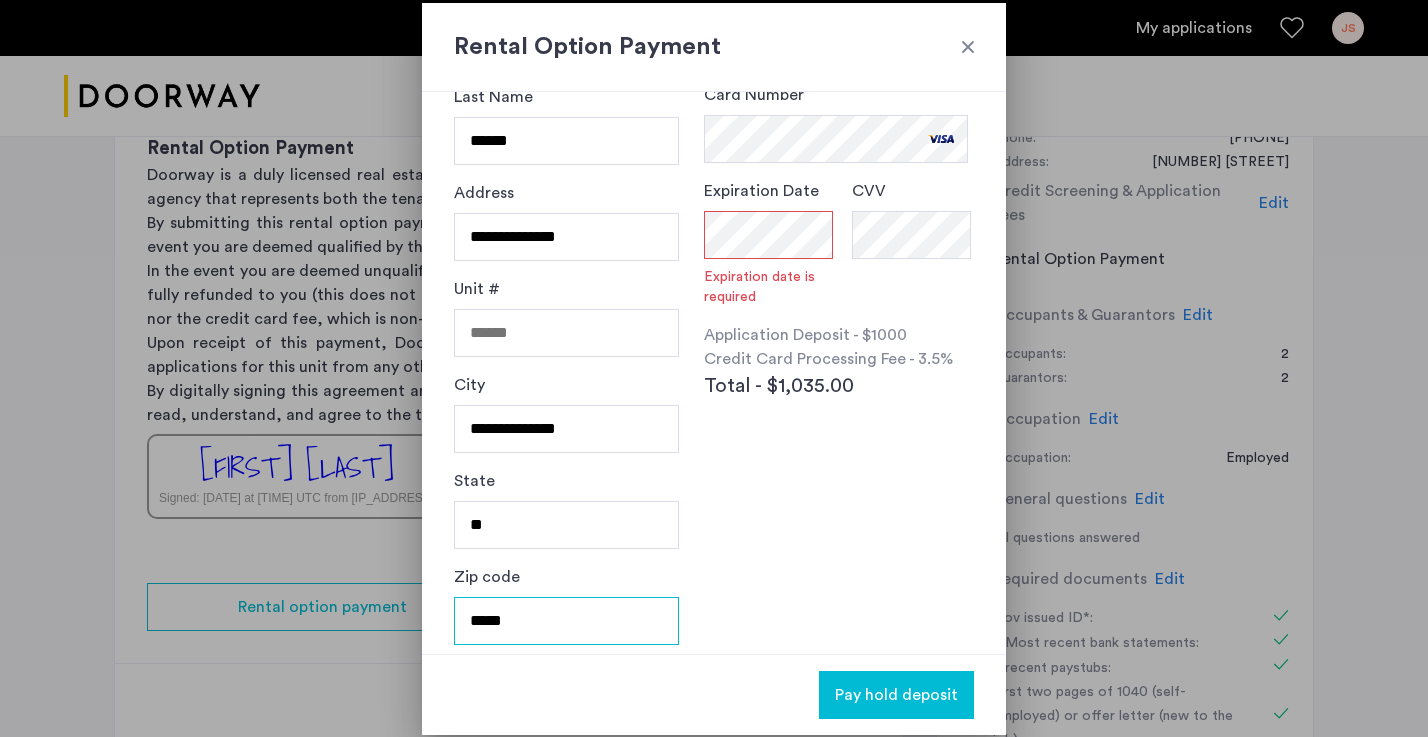 click on "*****" at bounding box center [566, 621] 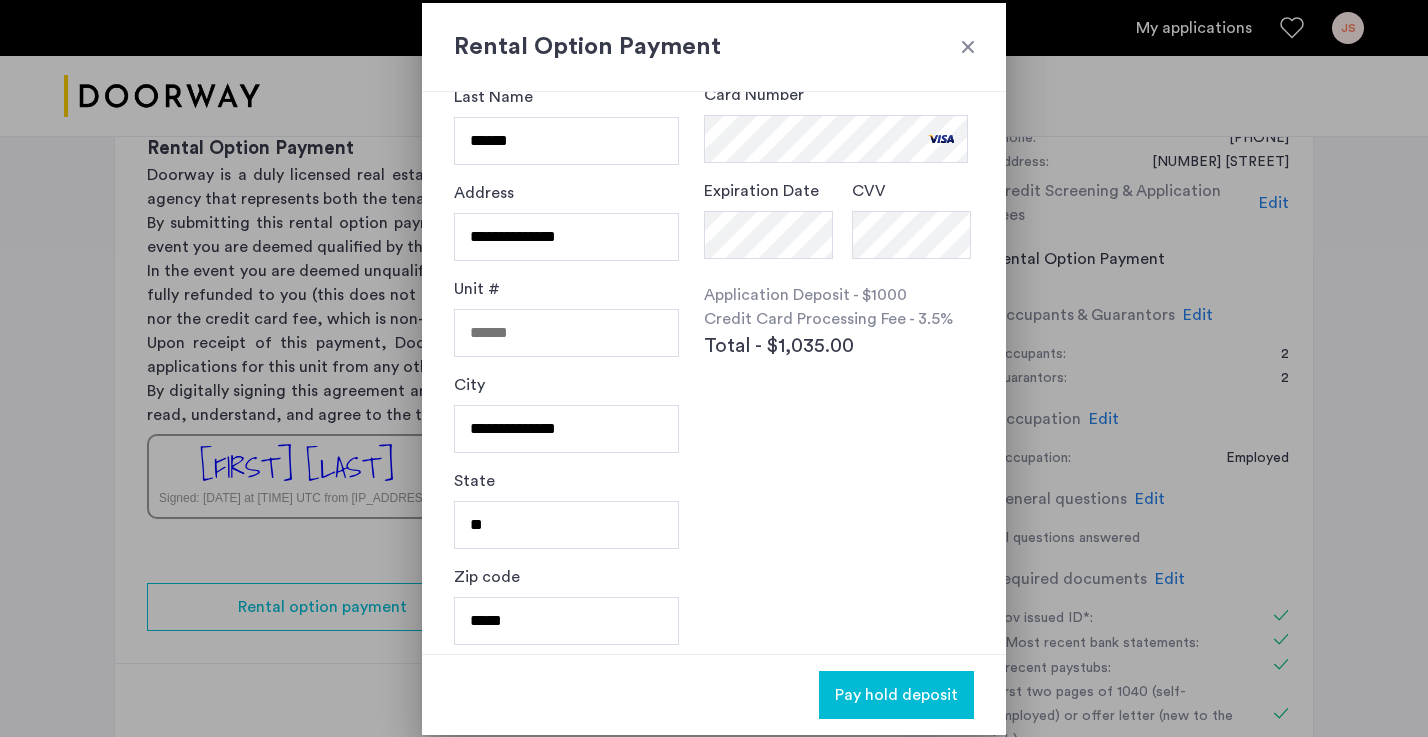 click on "Card Number Expiration Date CVV Application Deposit - $1000  Credit Card Processing Fee - 3.5% Total - $1,035.00" at bounding box center [839, 267] 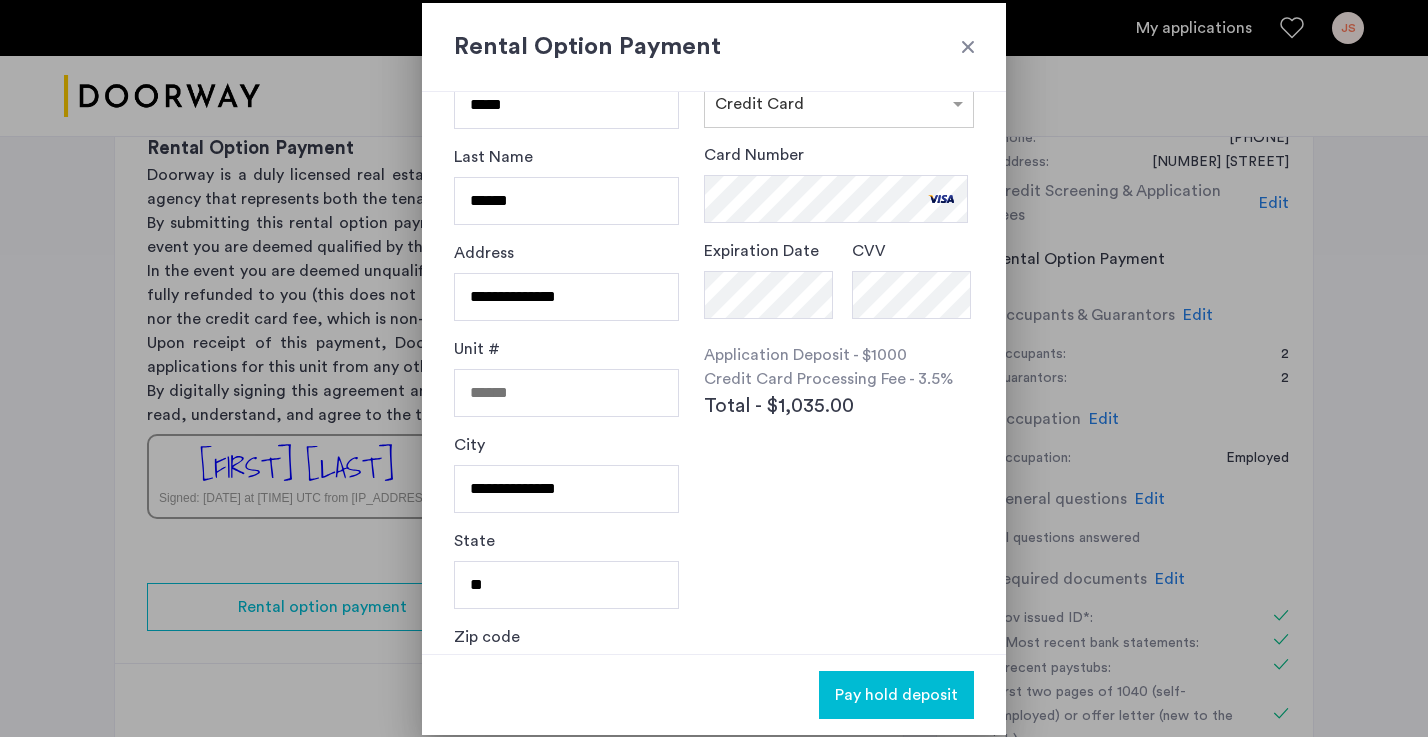 scroll, scrollTop: 142, scrollLeft: 0, axis: vertical 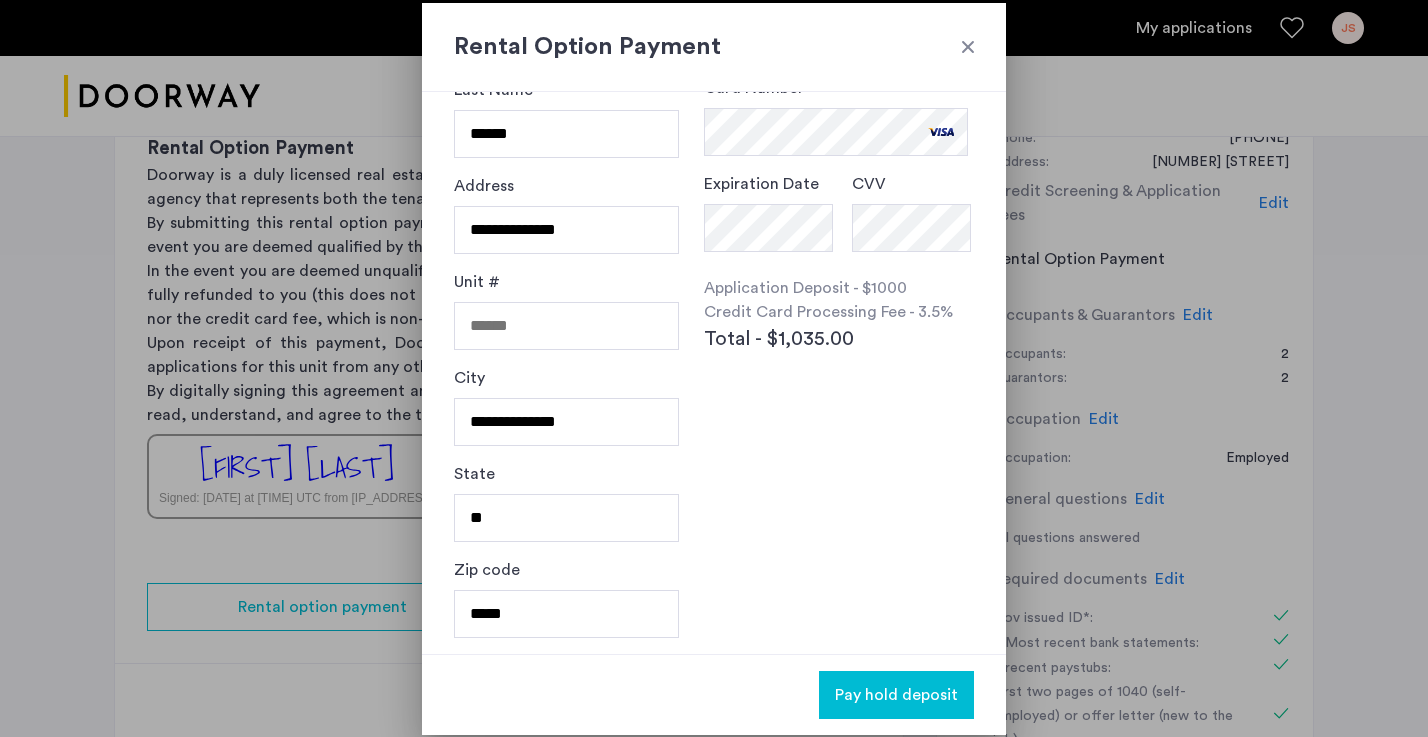 click on "Pay hold deposit" at bounding box center [896, 695] 